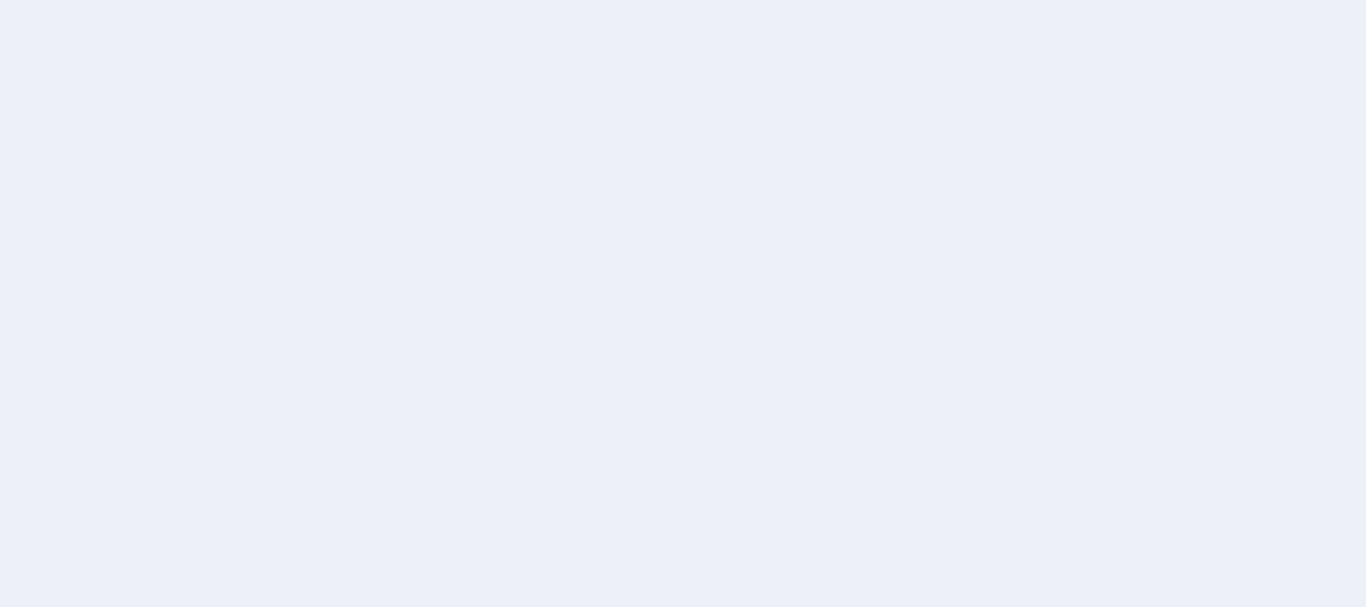 scroll, scrollTop: 0, scrollLeft: 0, axis: both 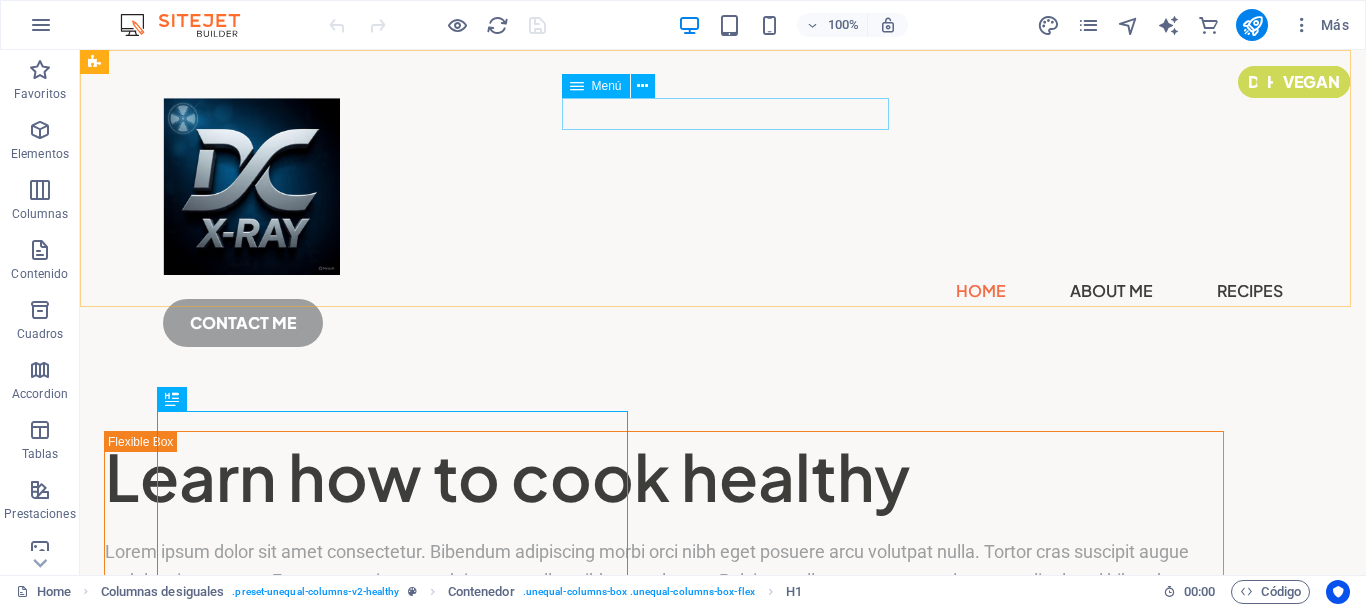 click on "Menú" at bounding box center [607, 86] 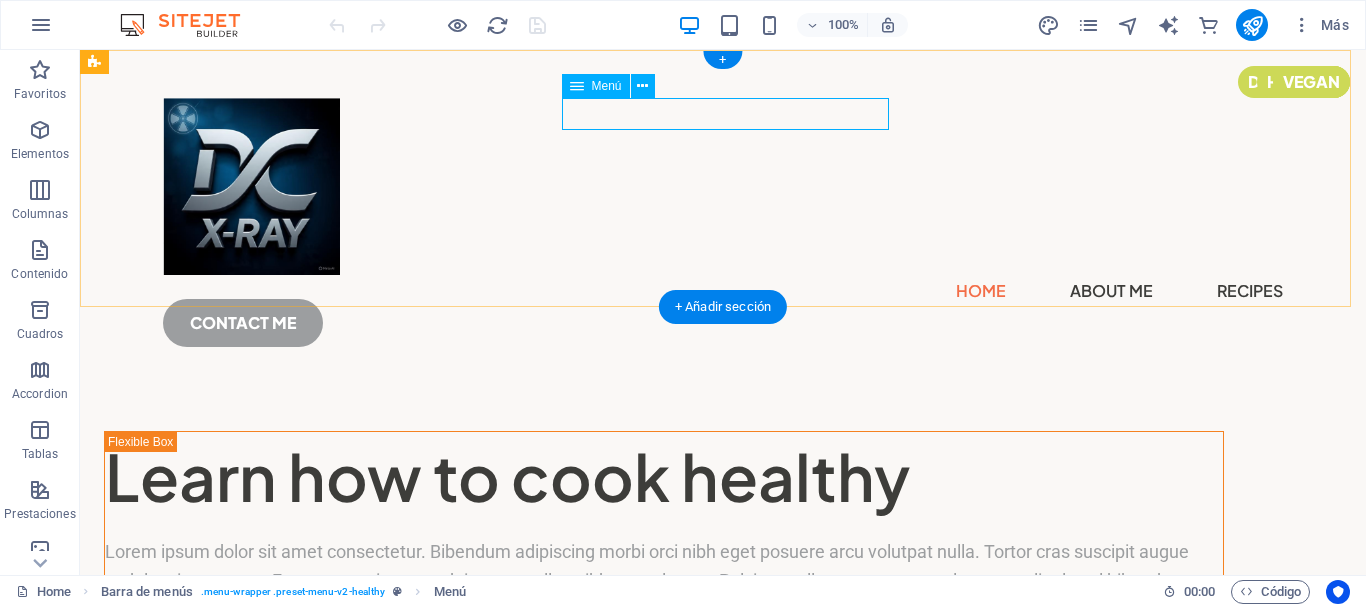 click on "Home About Me Recipes" at bounding box center [723, 291] 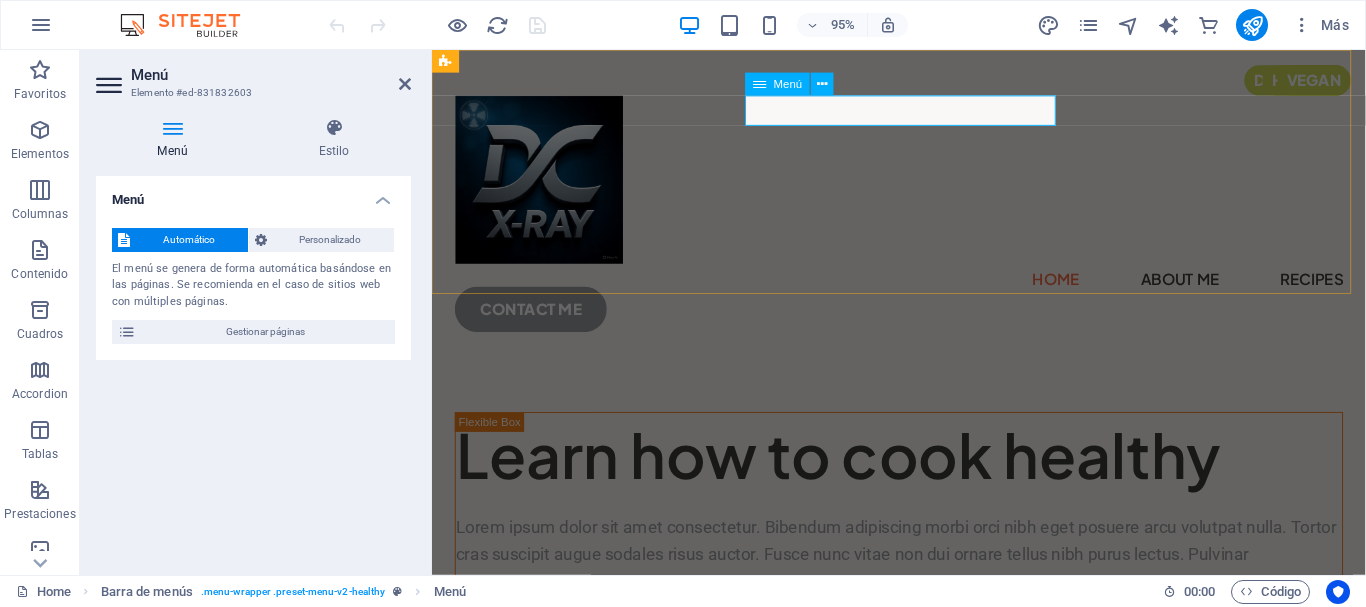 click on "Home About Me Recipes" at bounding box center (923, 291) 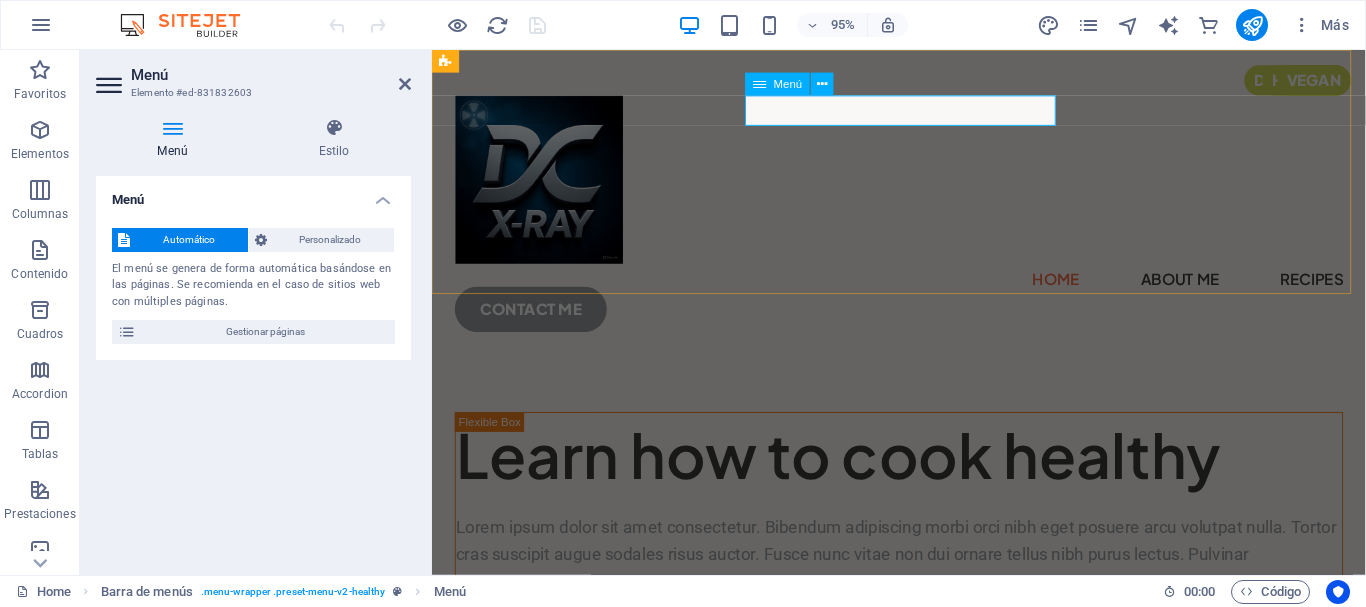 click on "Home About Me Recipes" at bounding box center (923, 291) 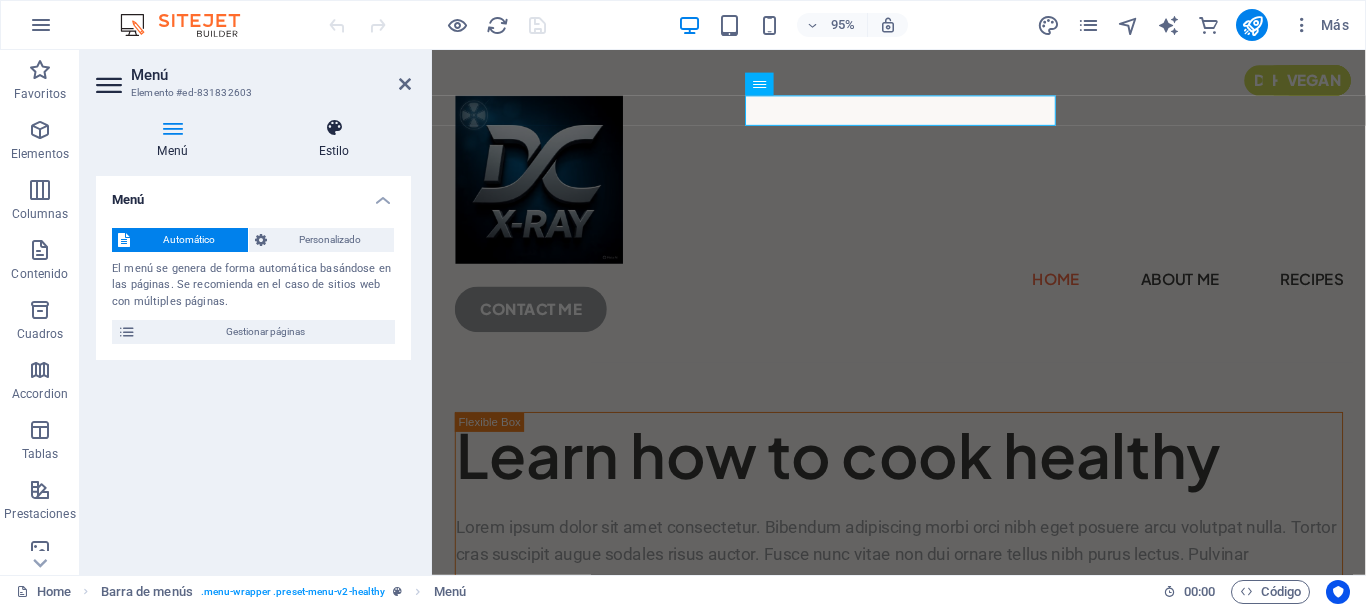 click on "Estilo" at bounding box center [334, 139] 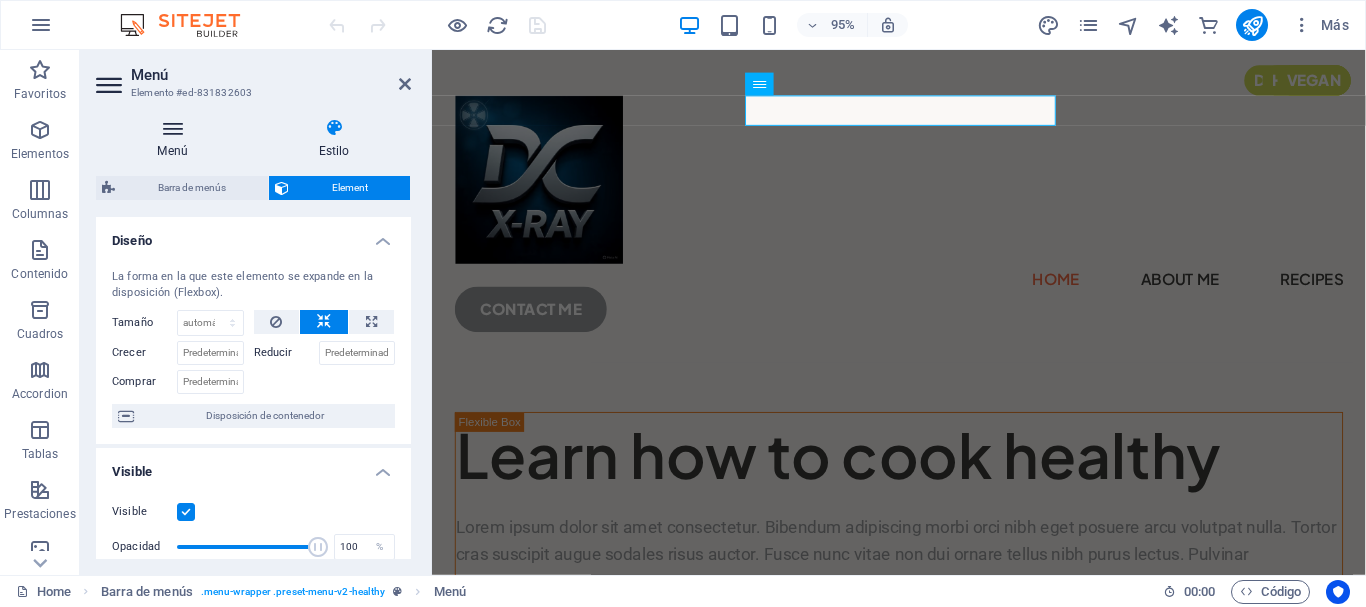 click on "Menú" at bounding box center (176, 139) 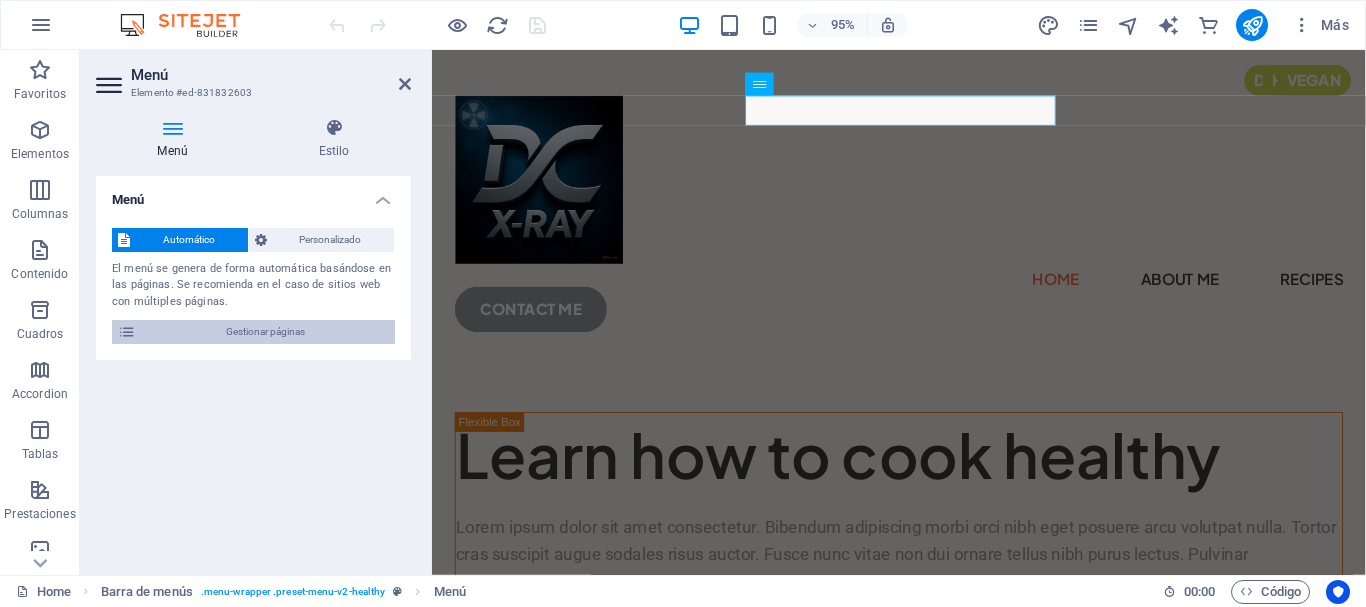 click on "Gestionar páginas" at bounding box center [265, 332] 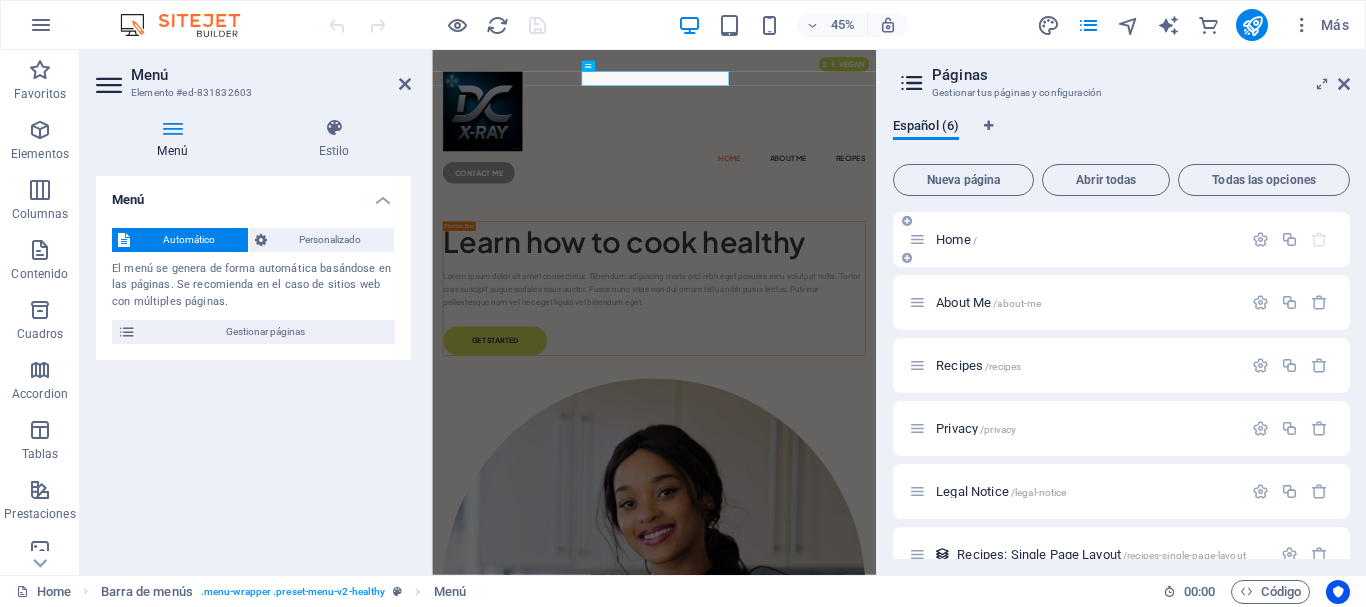 click on "Home /" at bounding box center [956, 239] 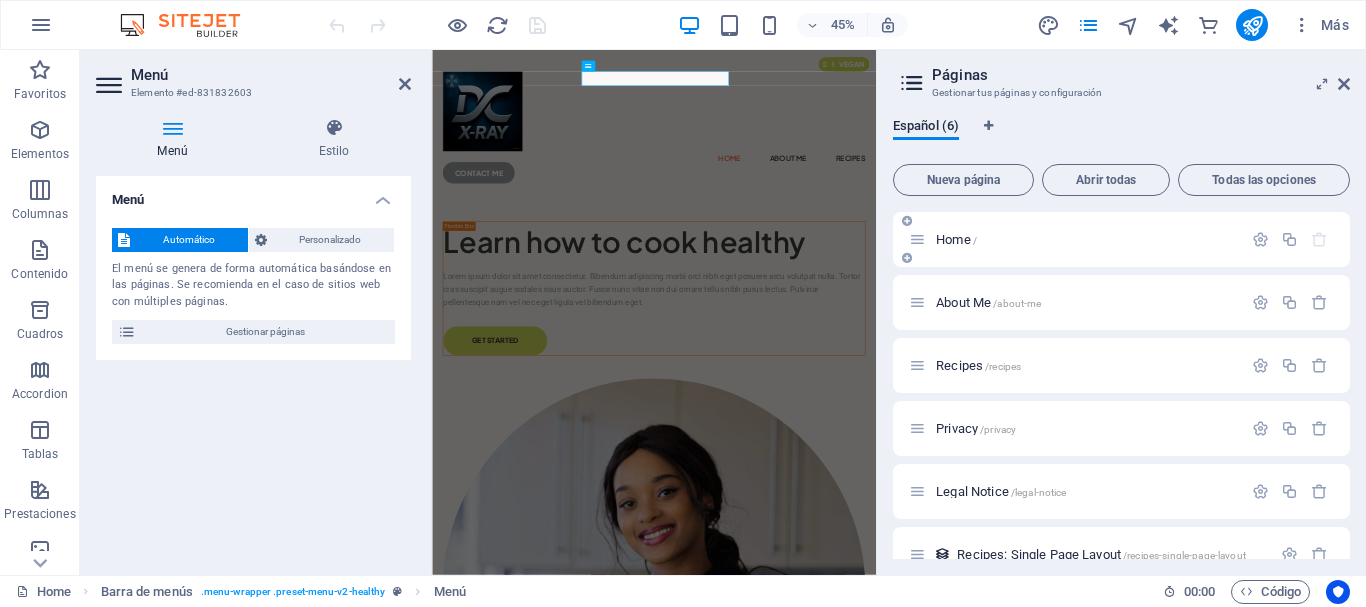 click on "Home /" at bounding box center (1075, 239) 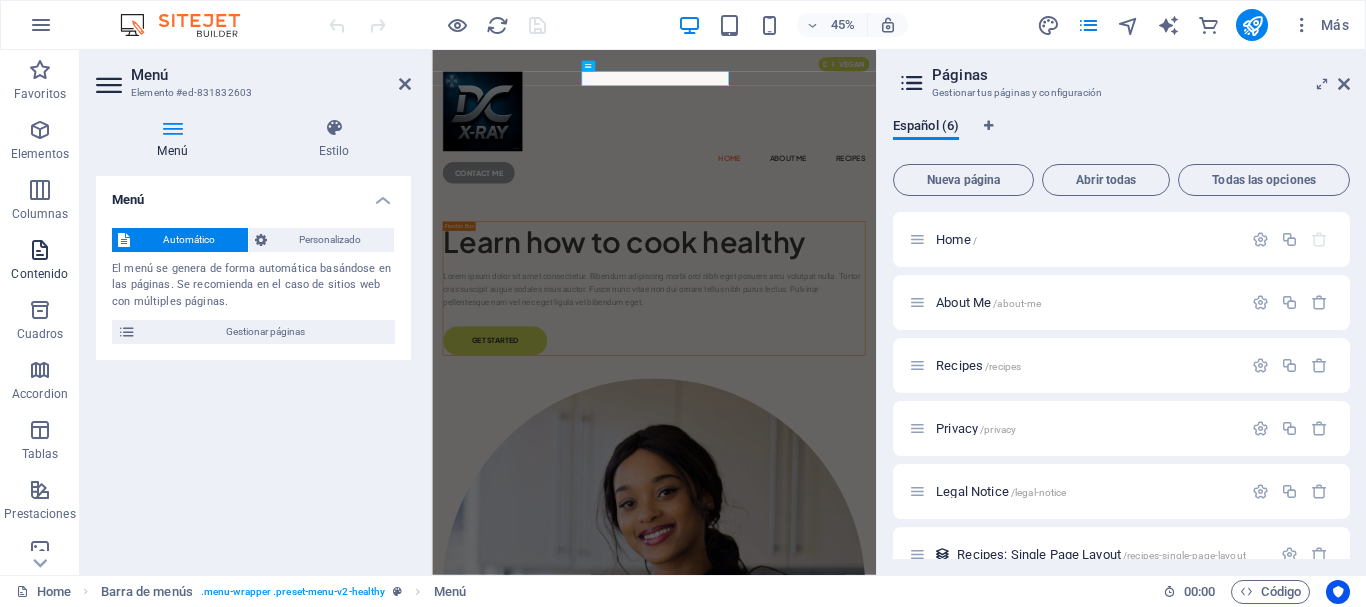 click at bounding box center (40, 250) 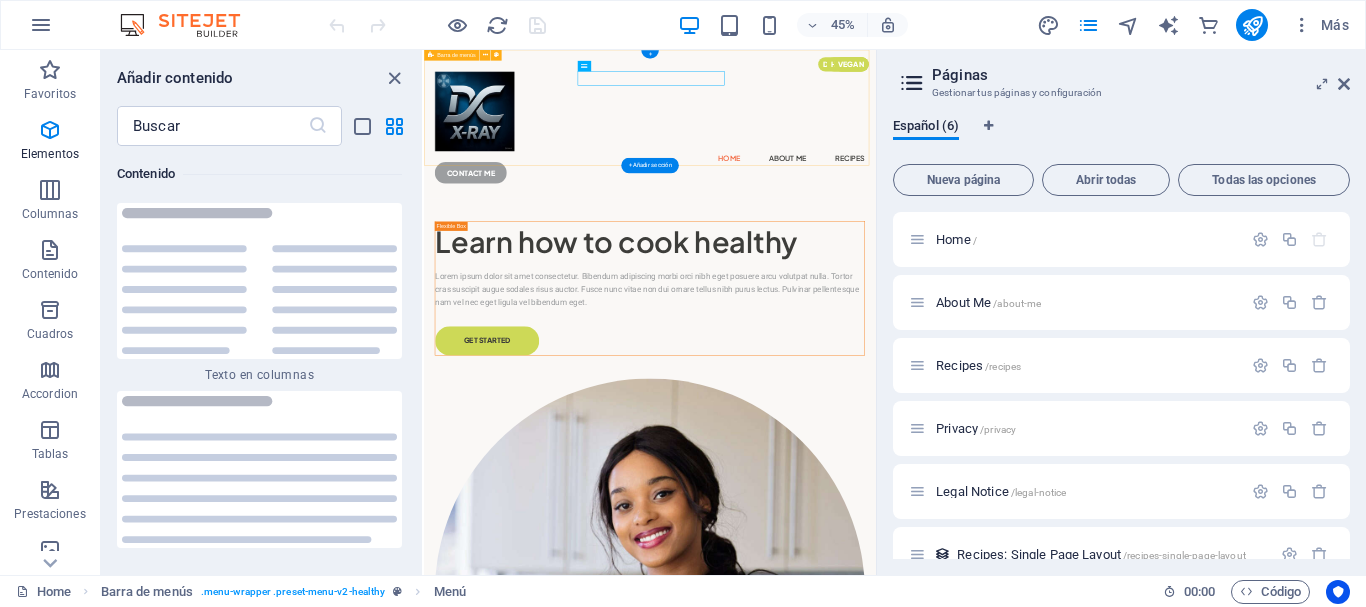 scroll, scrollTop: 6785, scrollLeft: 0, axis: vertical 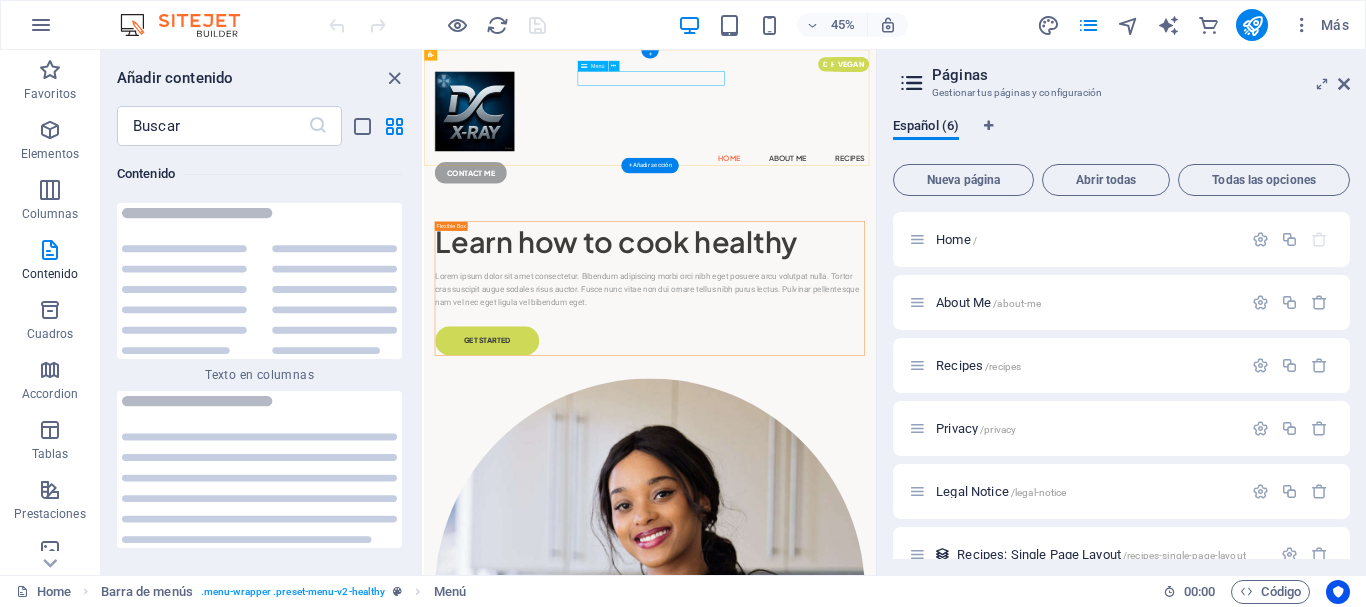 click on "Home About Me Recipes" at bounding box center (926, 291) 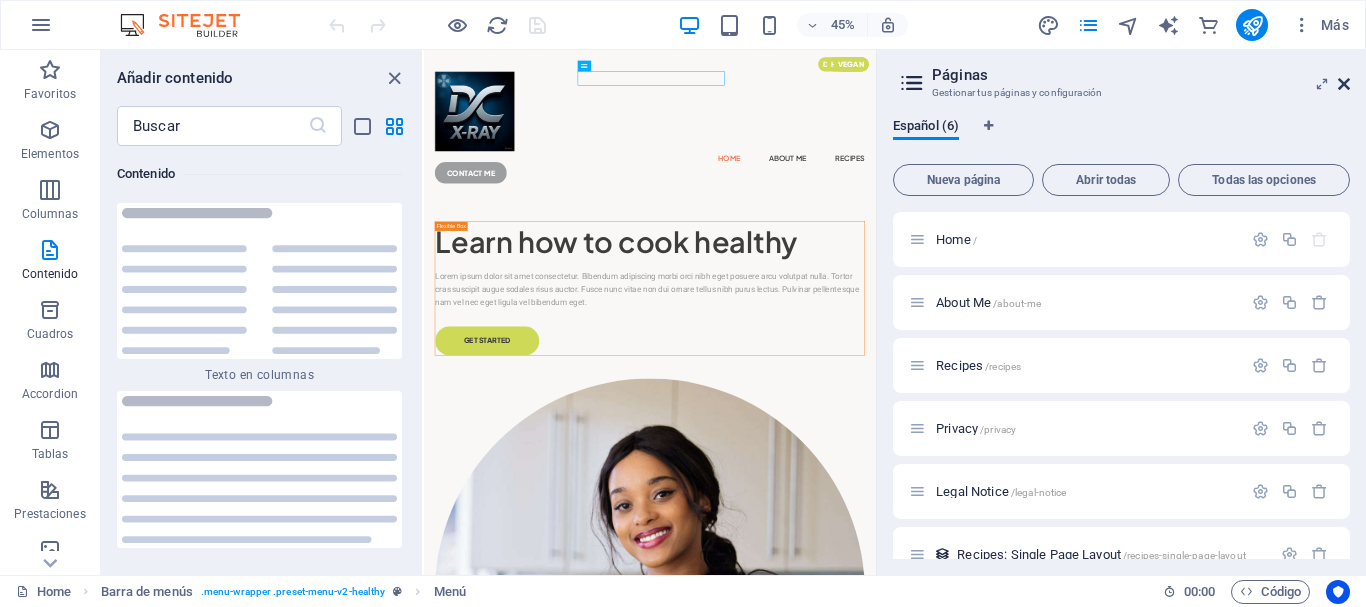 click at bounding box center (1344, 84) 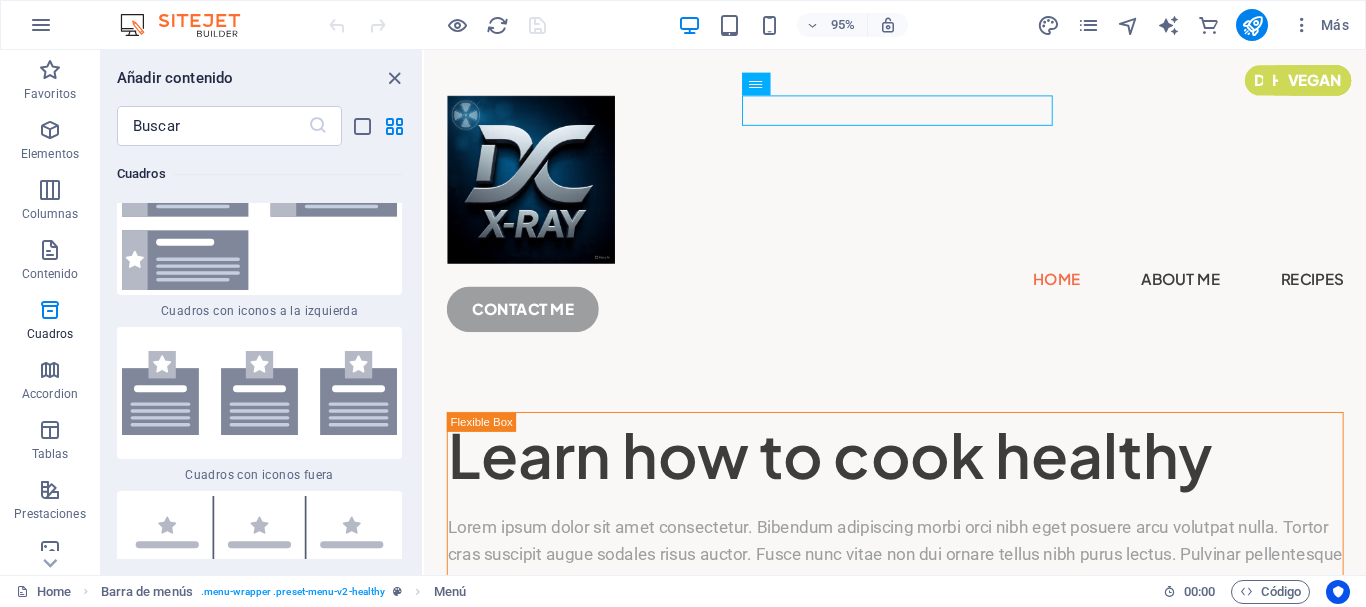 scroll, scrollTop: 0, scrollLeft: 0, axis: both 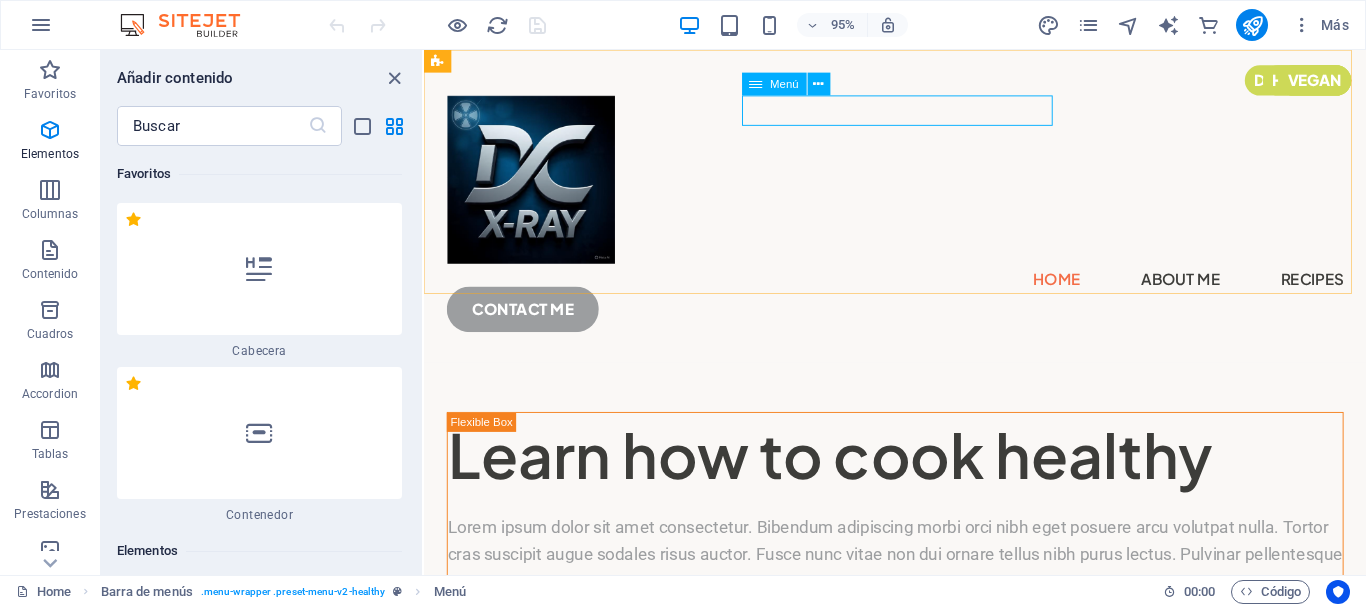 click on "Menú" at bounding box center [784, 84] 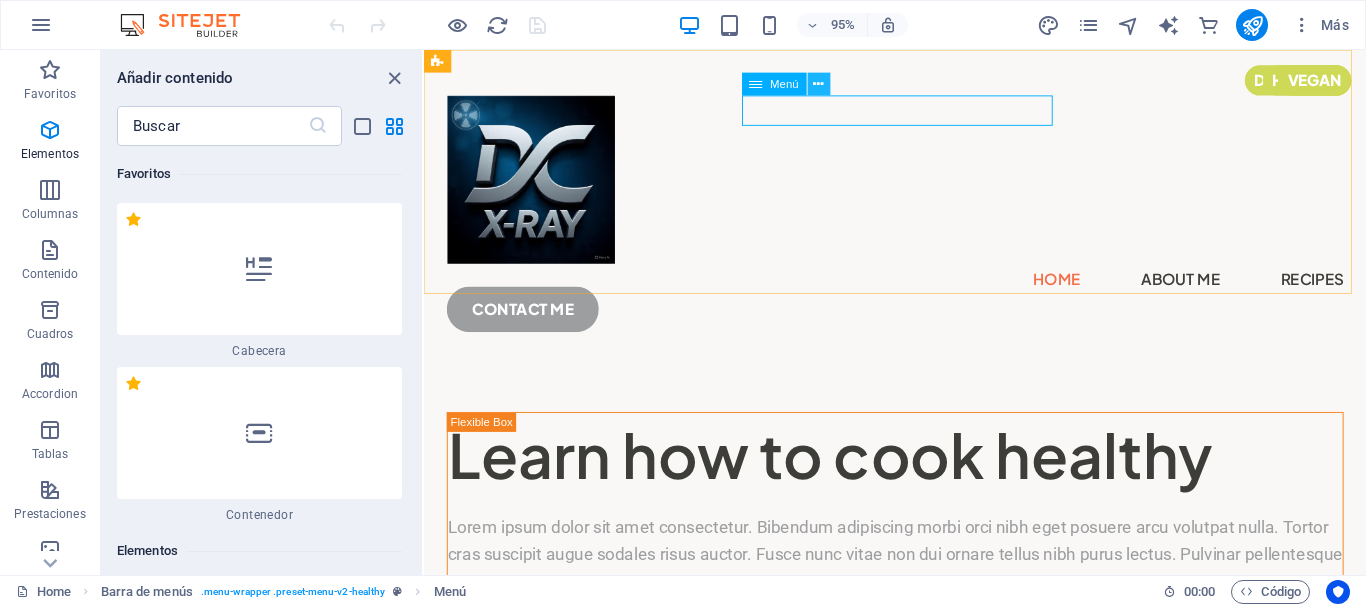 click at bounding box center (818, 84) 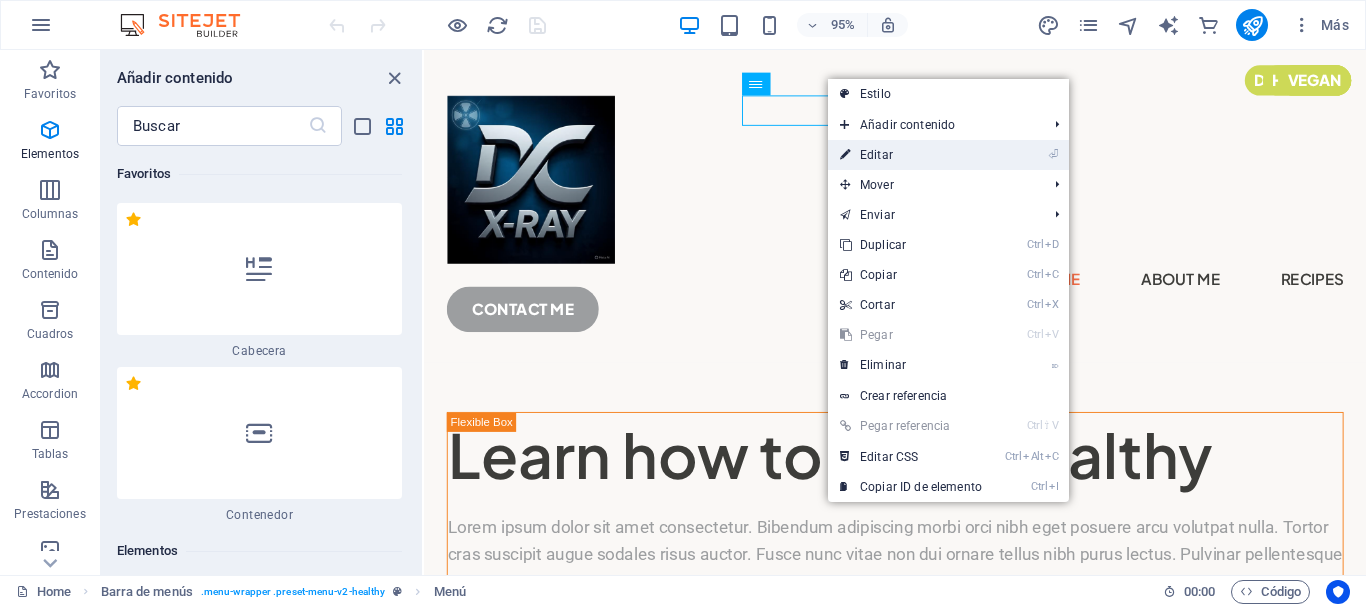 click on "⏎  Editar" at bounding box center [911, 155] 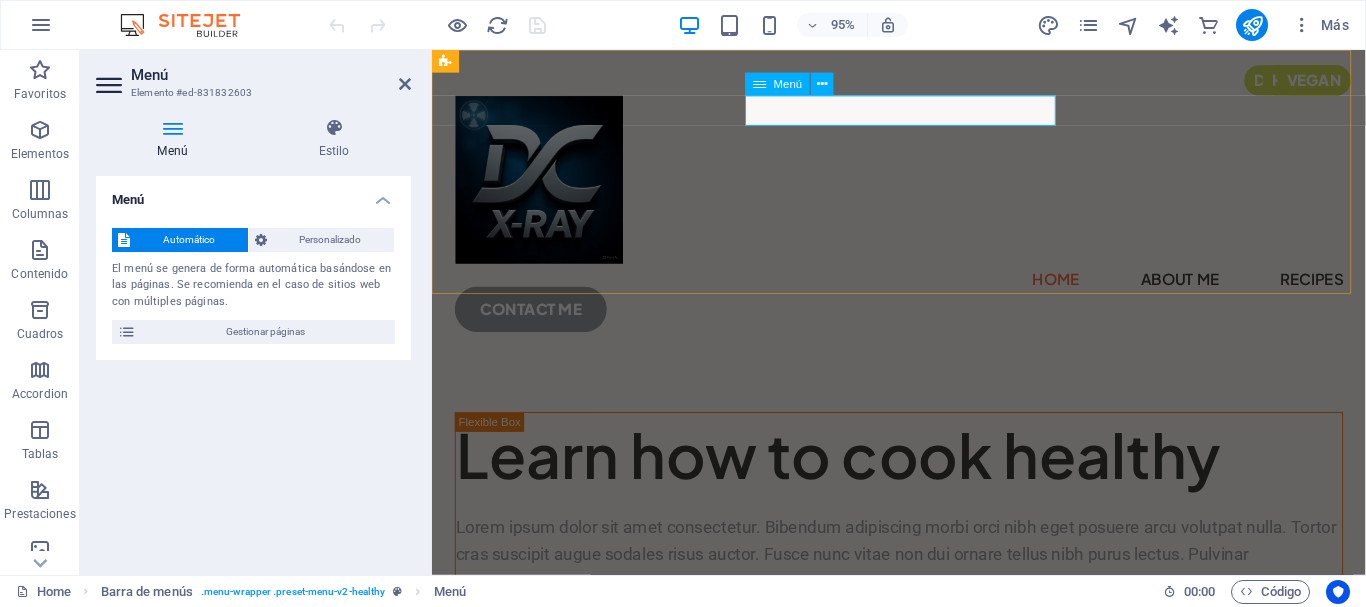 click on "Home About Me Recipes" at bounding box center (923, 291) 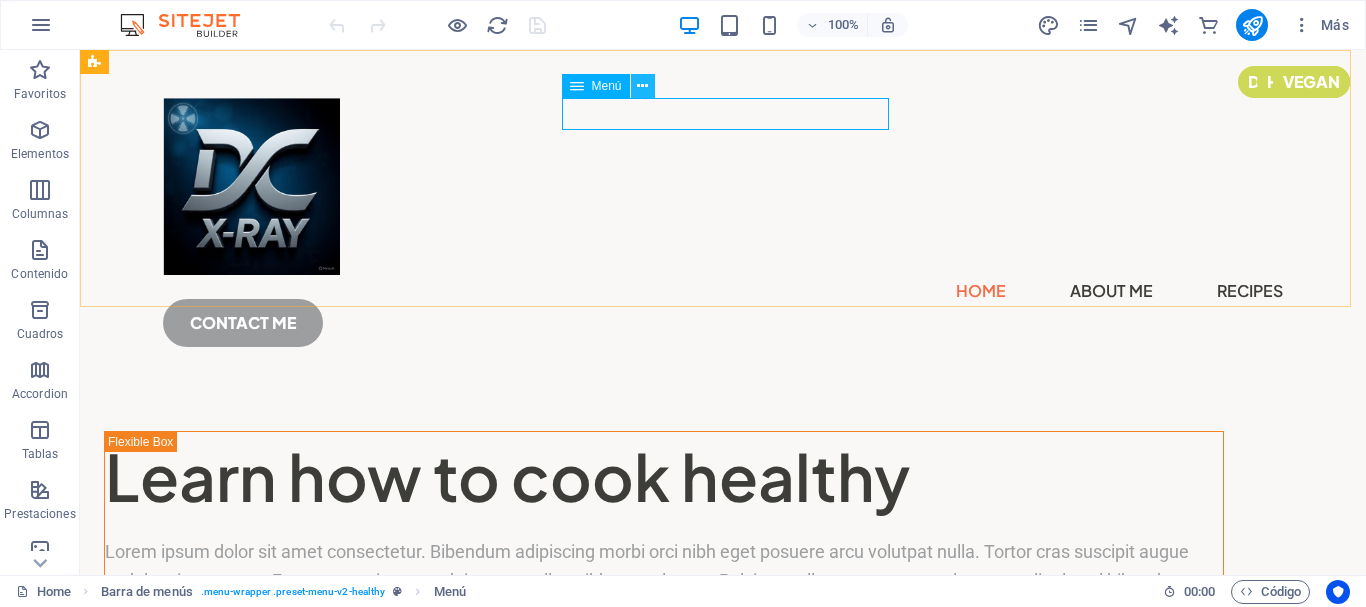 click at bounding box center [642, 86] 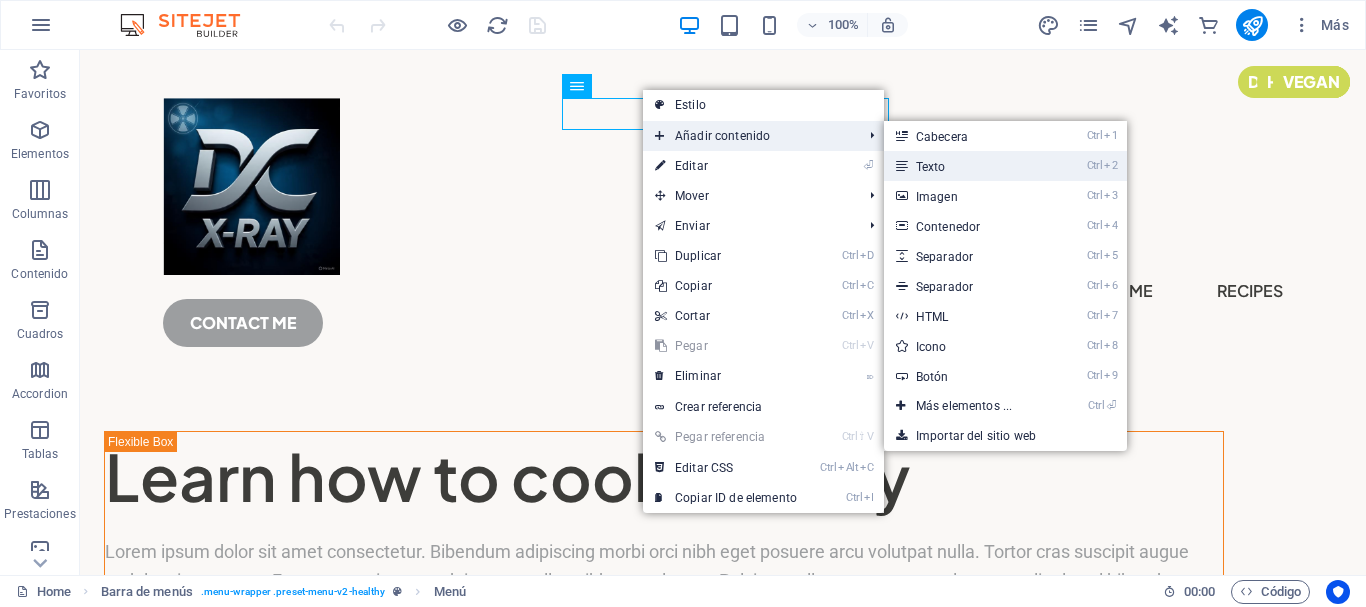 click on "Ctrl 2  Texto" at bounding box center [968, 166] 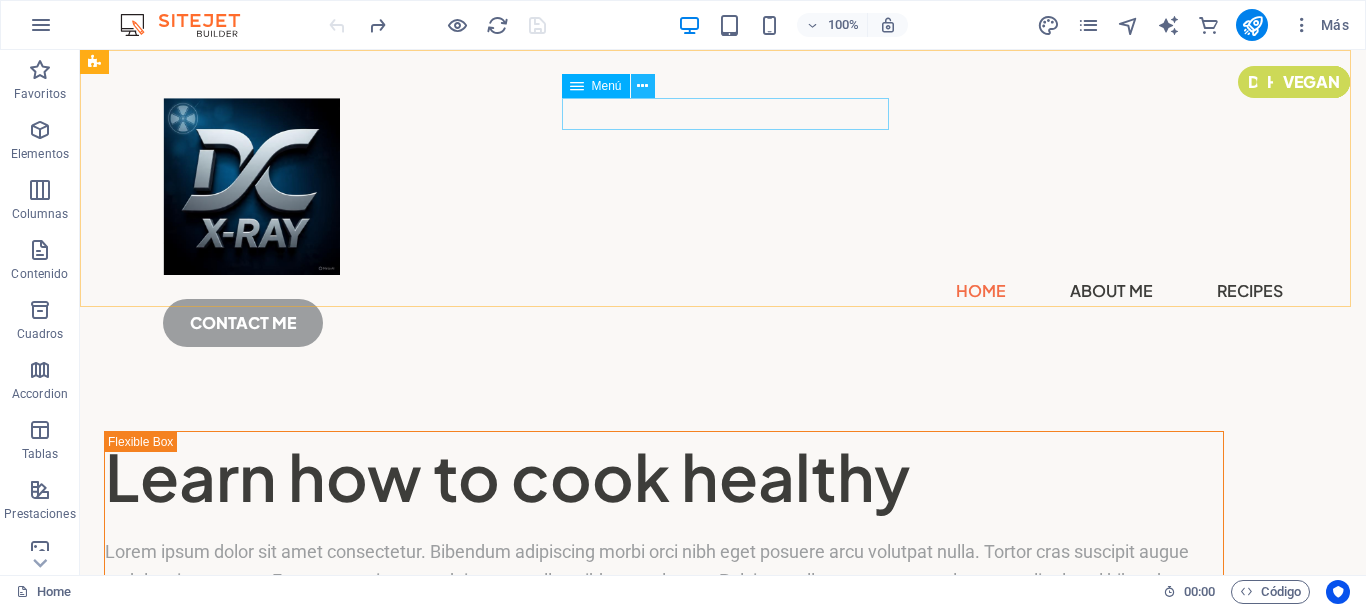 click at bounding box center (642, 86) 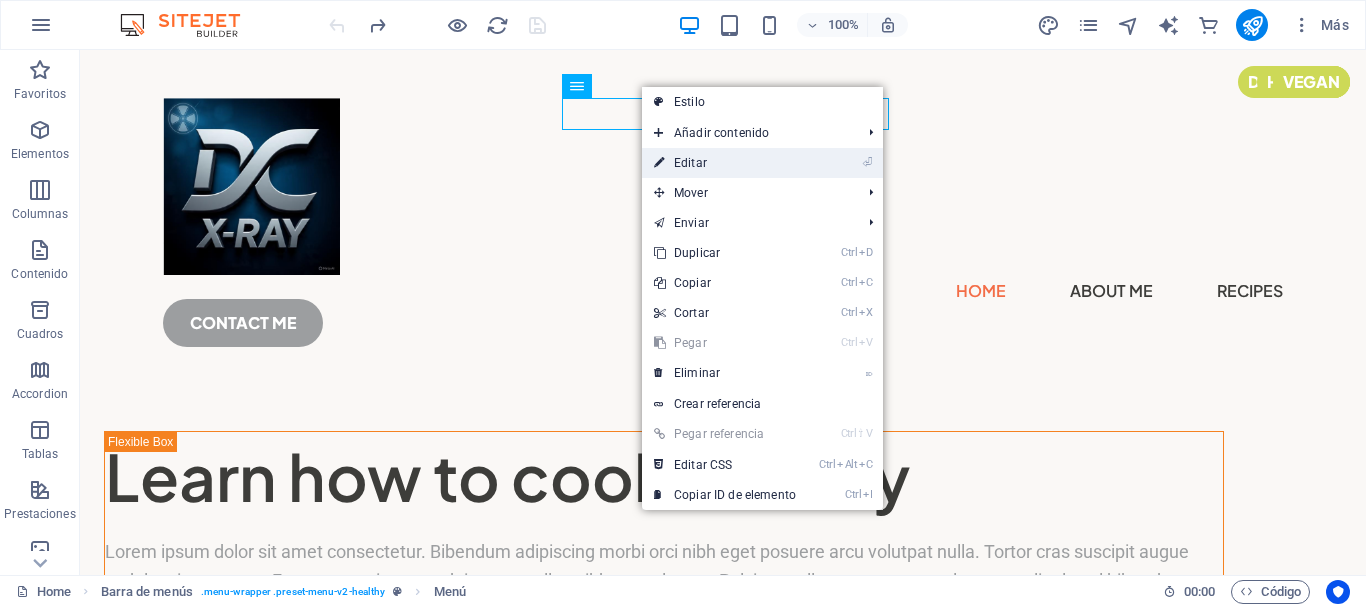 click on "⏎  Editar" at bounding box center (725, 163) 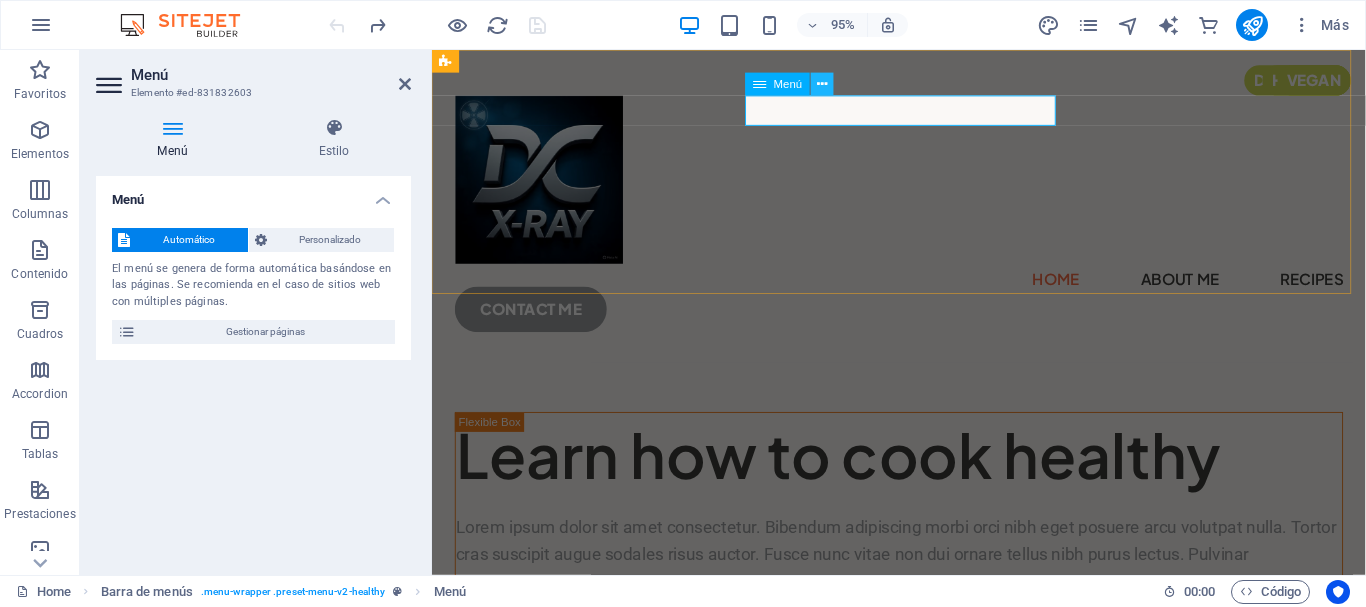 click at bounding box center [822, 84] 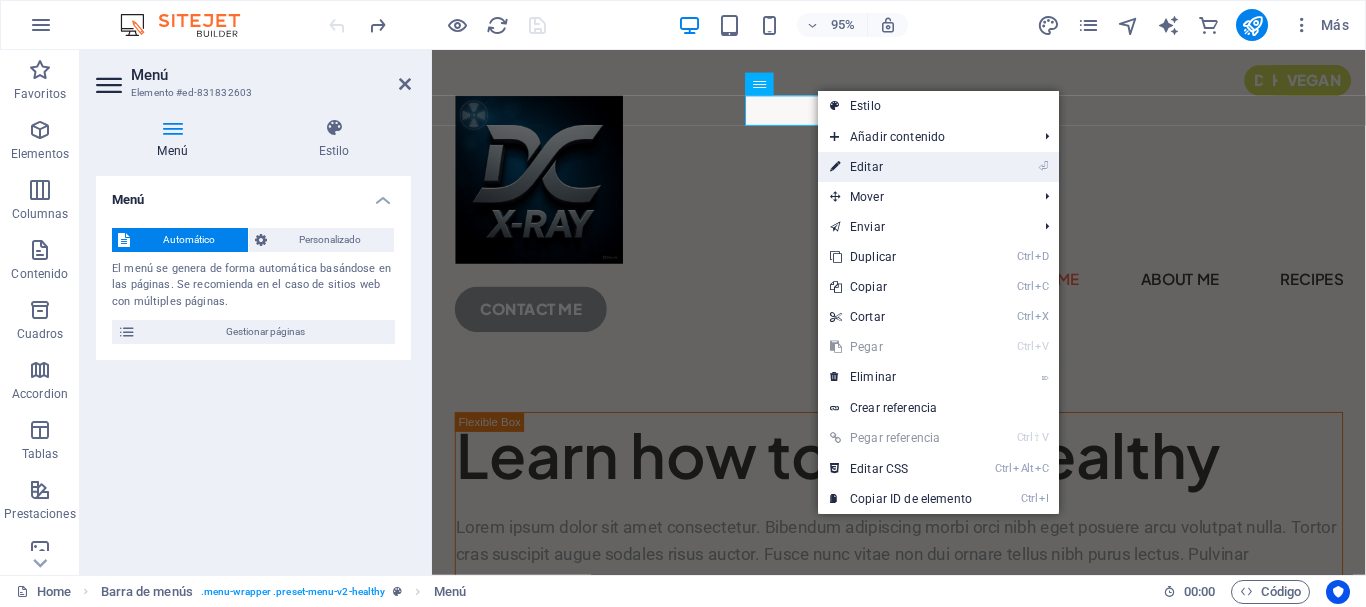 click on "⏎  Editar" at bounding box center (901, 167) 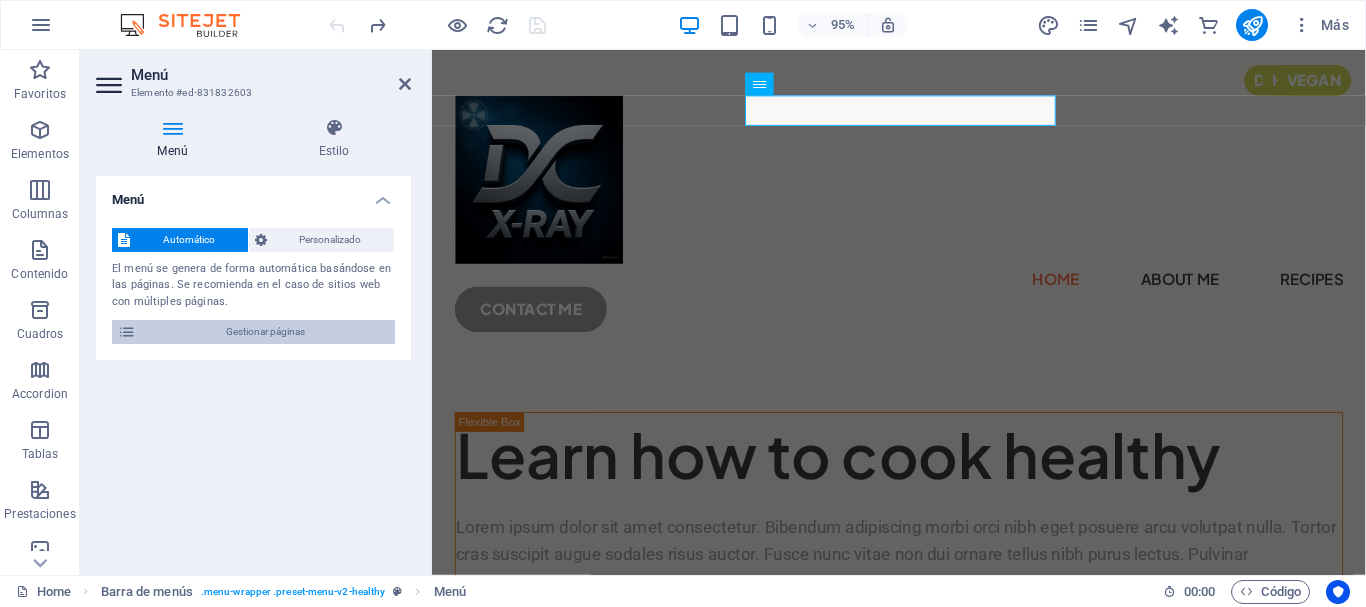 click on "Gestionar páginas" at bounding box center [265, 332] 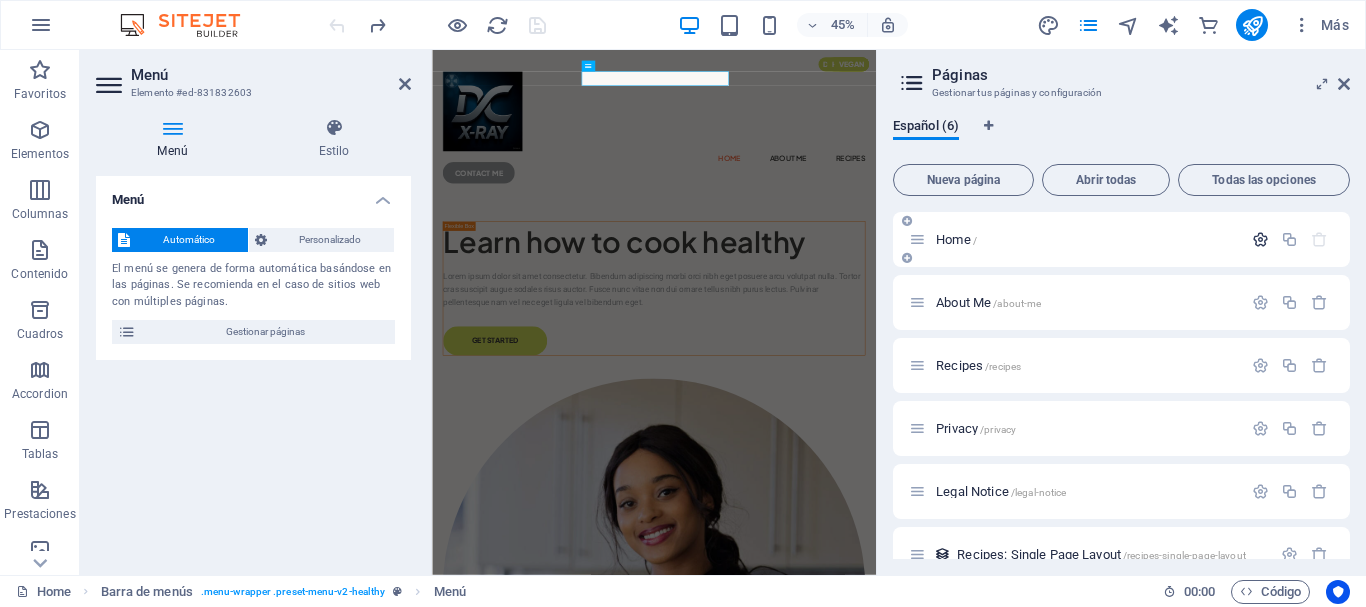 click at bounding box center (1260, 239) 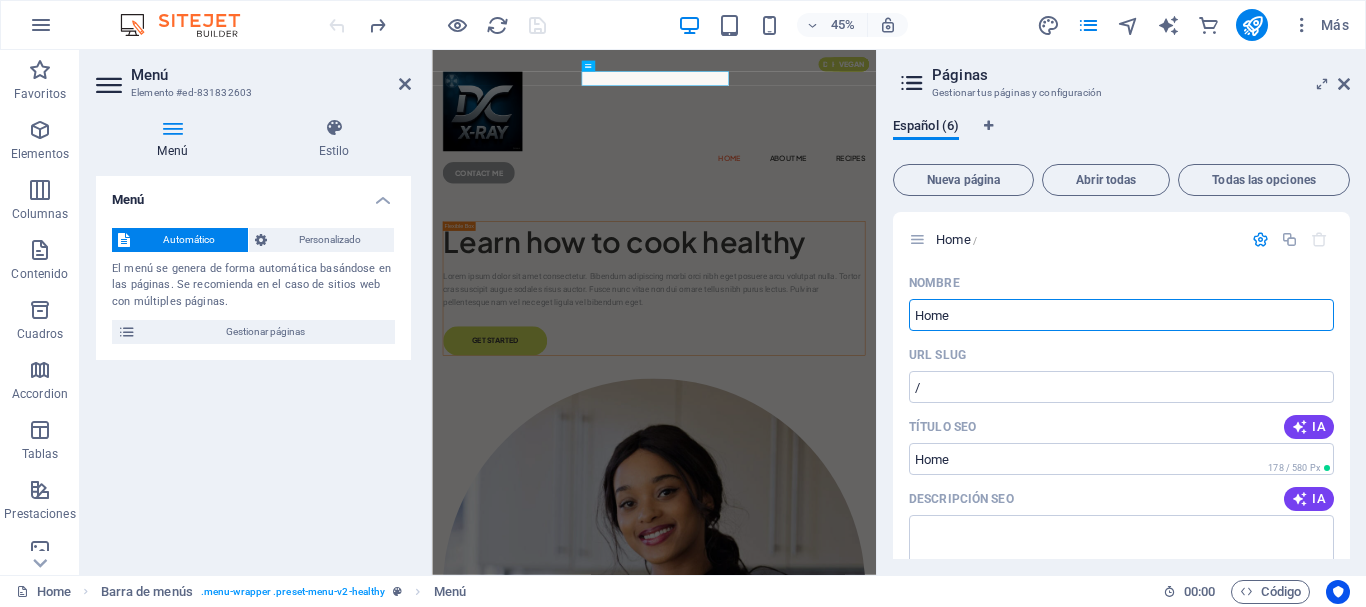 drag, startPoint x: 1392, startPoint y: 364, endPoint x: 1347, endPoint y: 641, distance: 280.63144 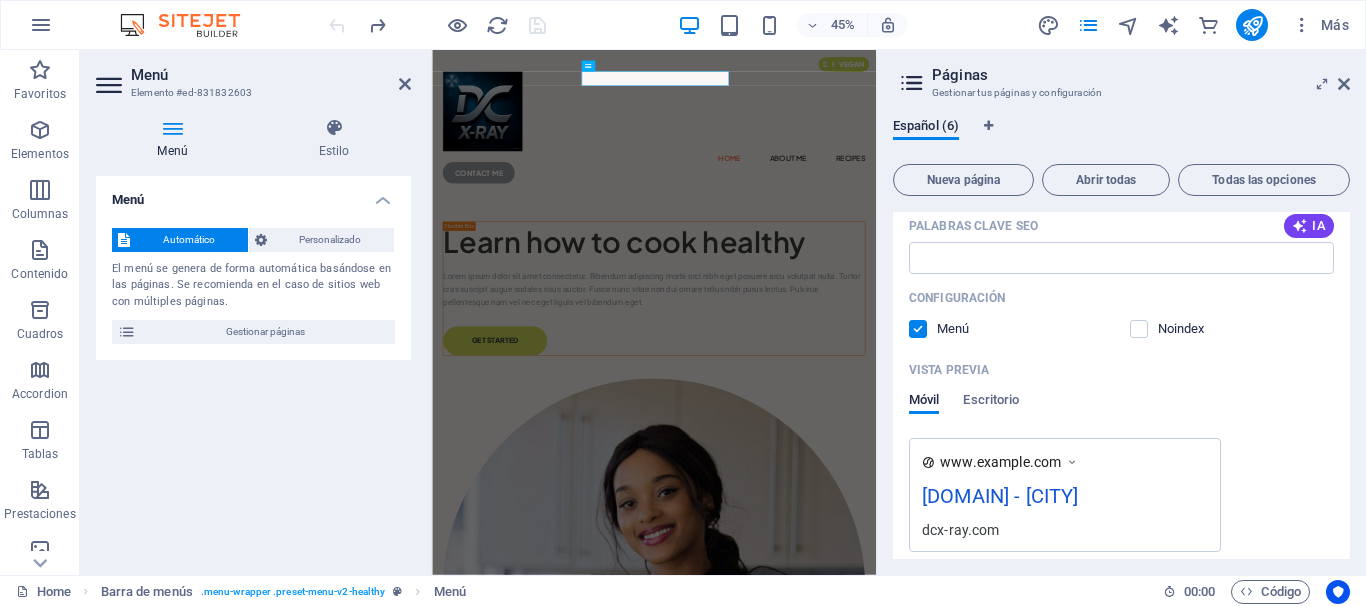 scroll, scrollTop: 0, scrollLeft: 0, axis: both 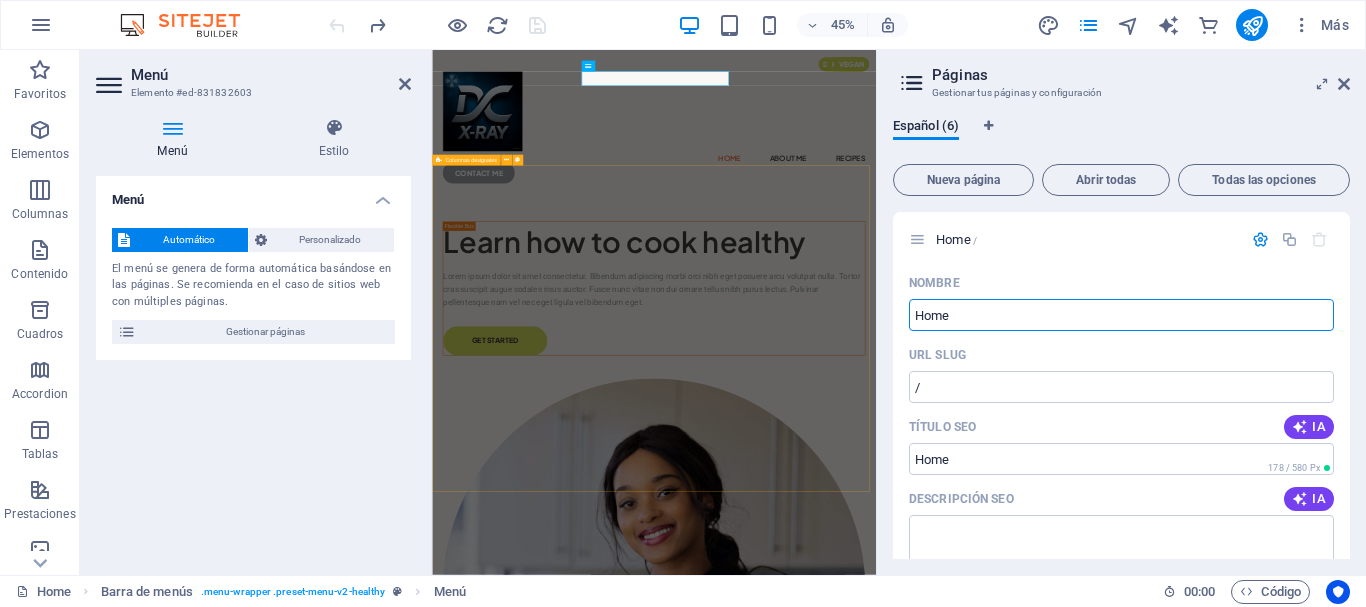 drag, startPoint x: 1424, startPoint y: 368, endPoint x: 1356, endPoint y: 638, distance: 278.4313 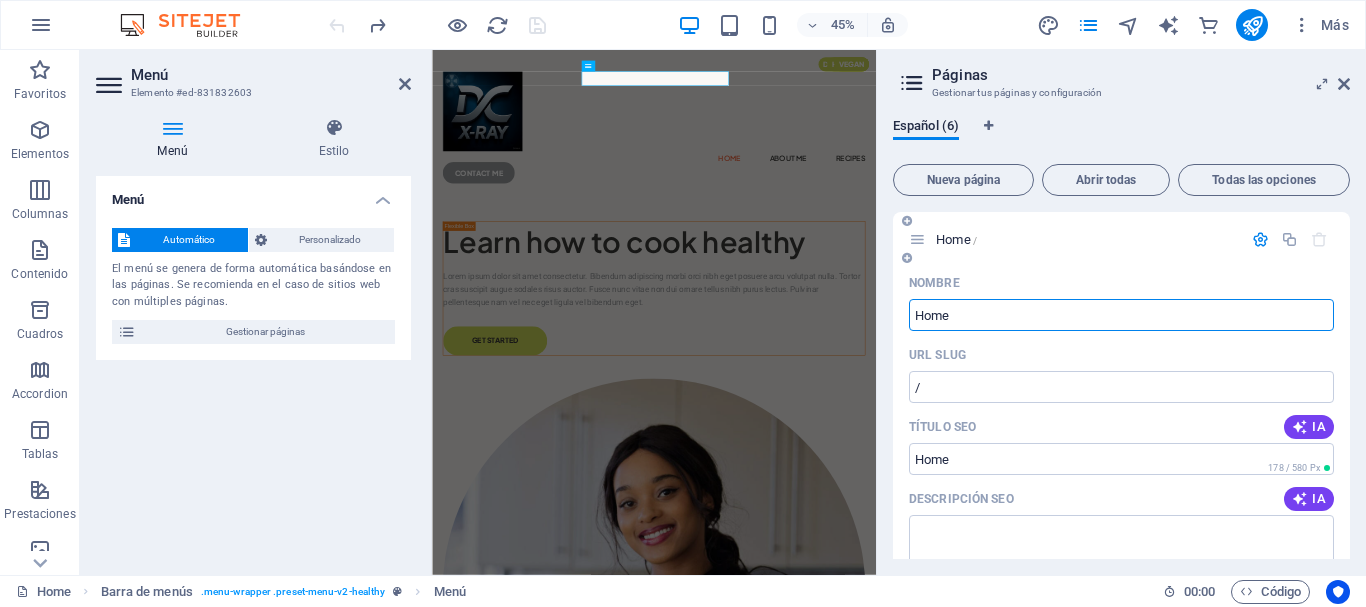 click on "Home" at bounding box center [1121, 315] 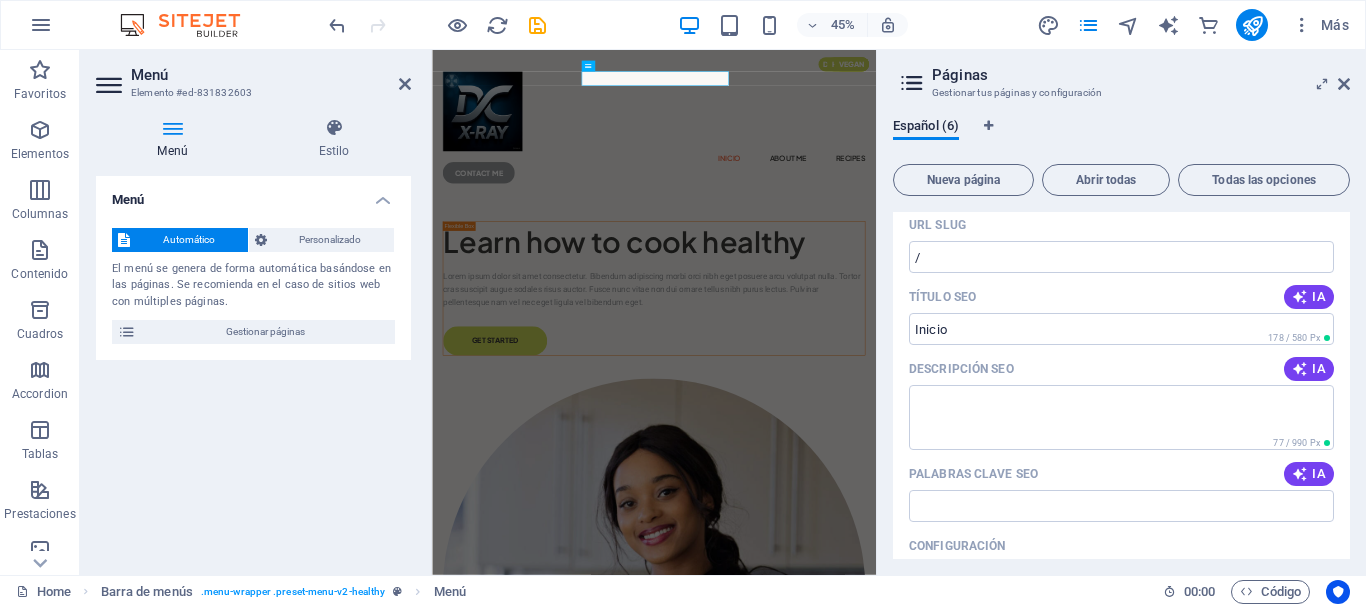 scroll, scrollTop: 168, scrollLeft: 0, axis: vertical 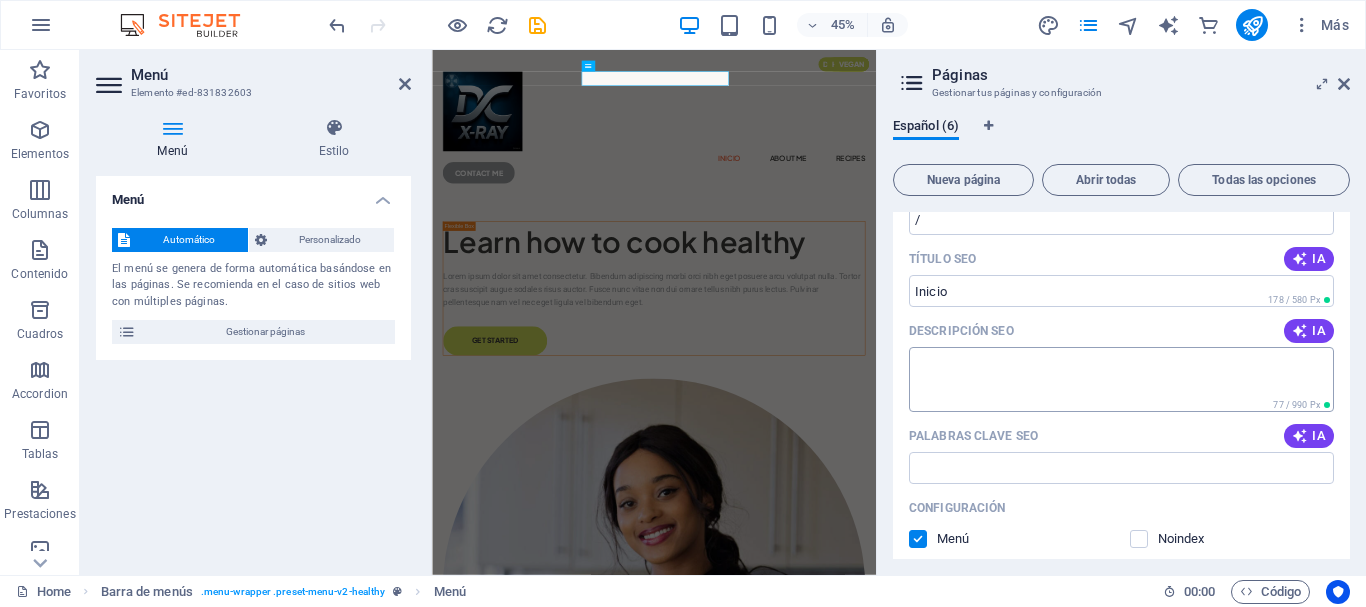 type on "Inicio" 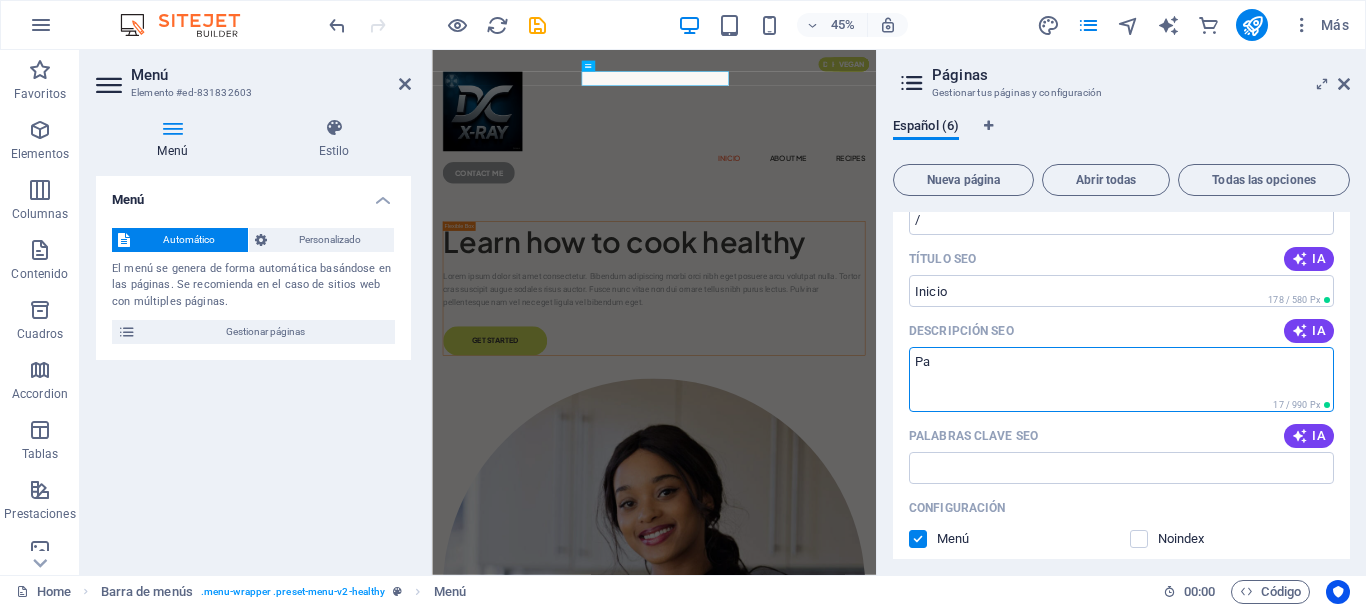 type on "P" 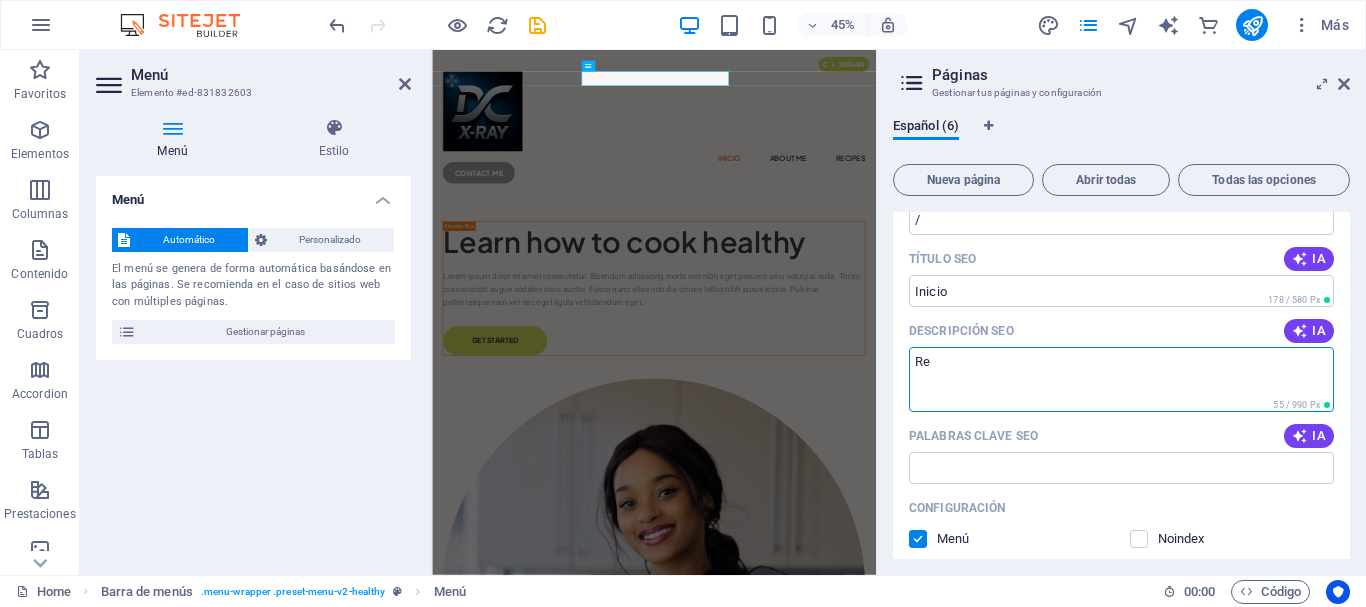 type on "R" 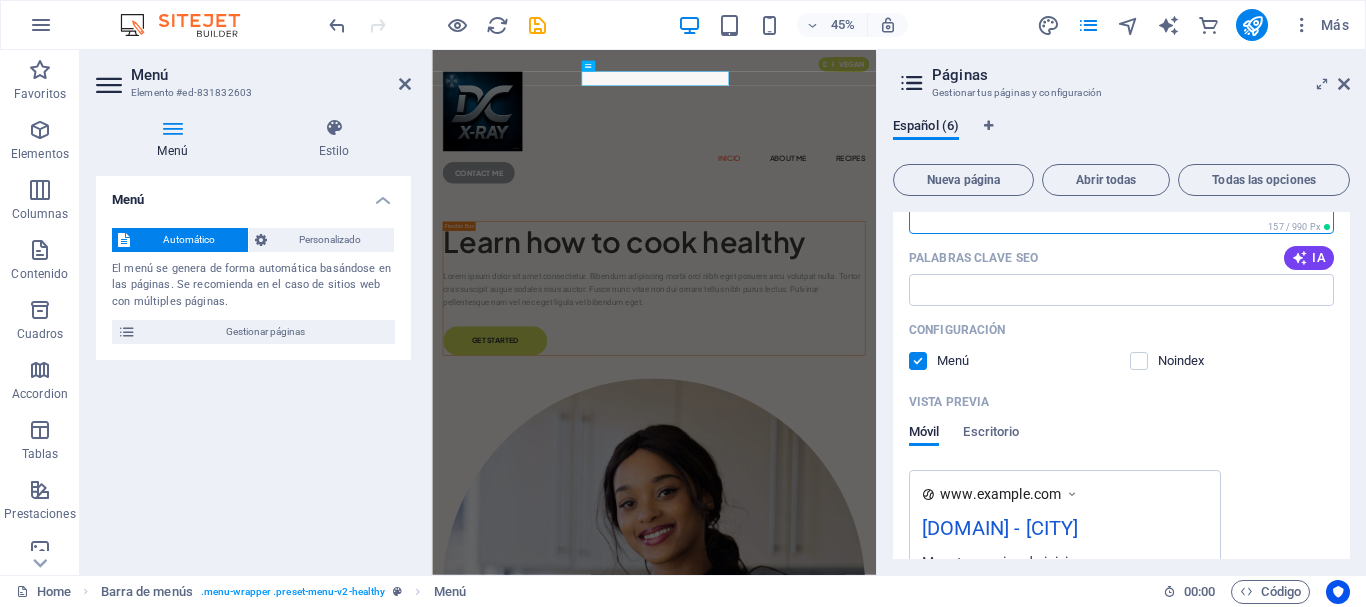scroll, scrollTop: 0, scrollLeft: 0, axis: both 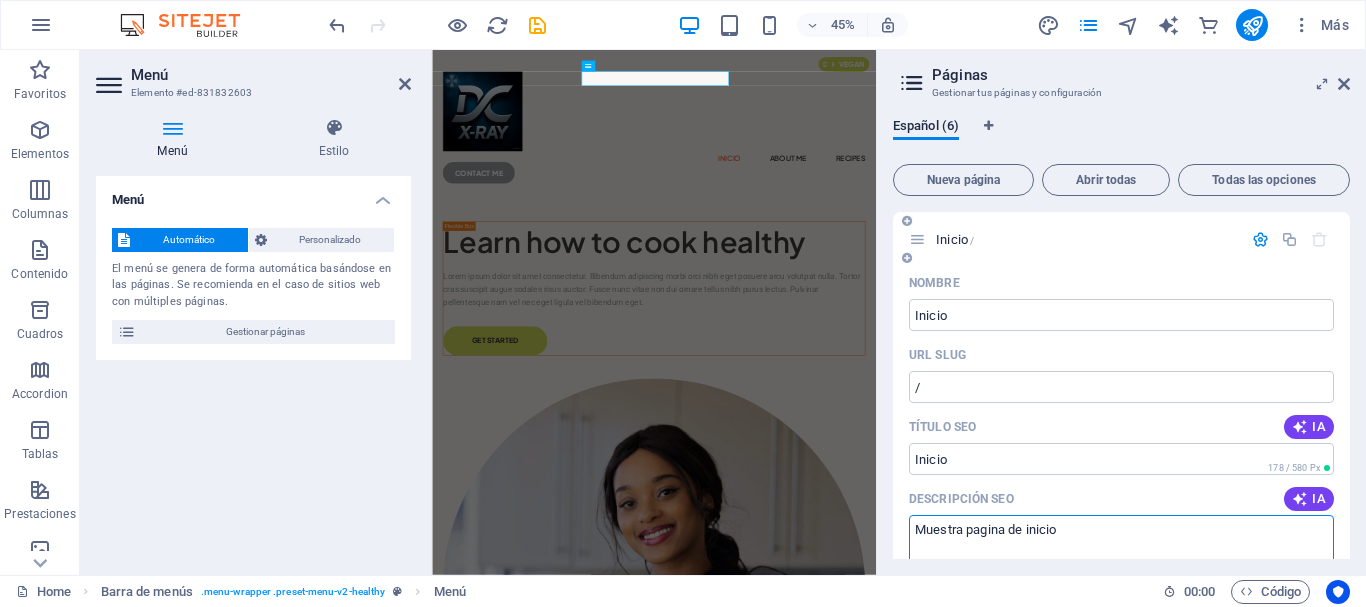 type on "Muestra pagina de inicio" 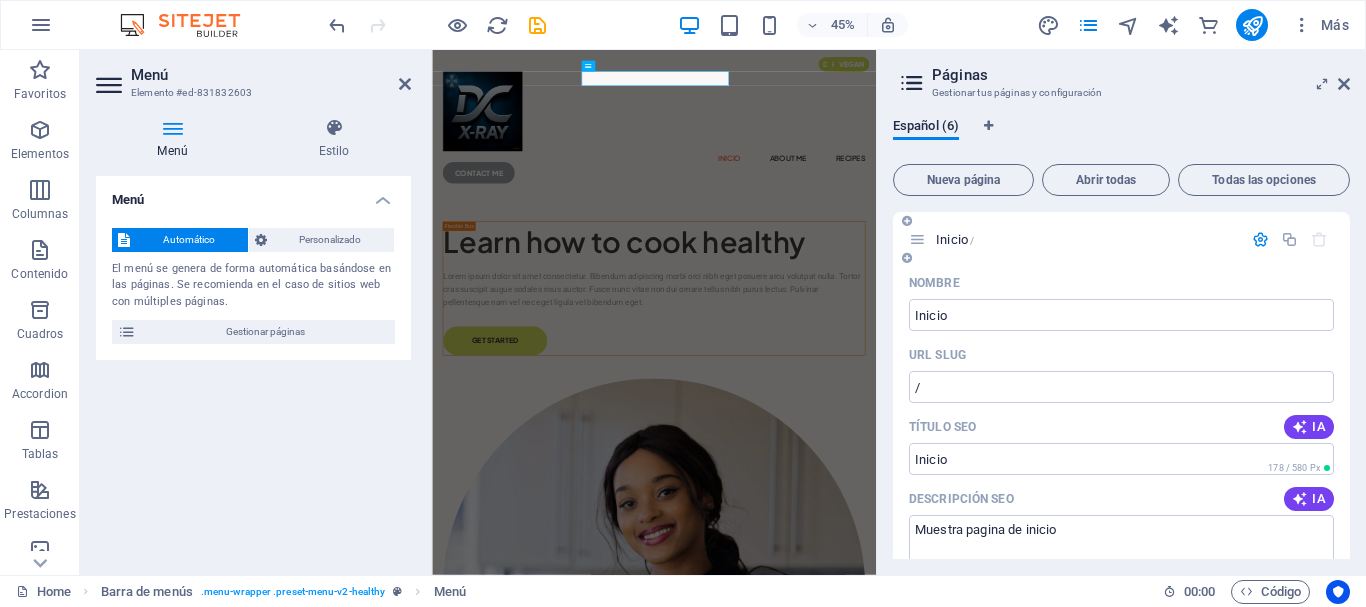 click at bounding box center [1260, 239] 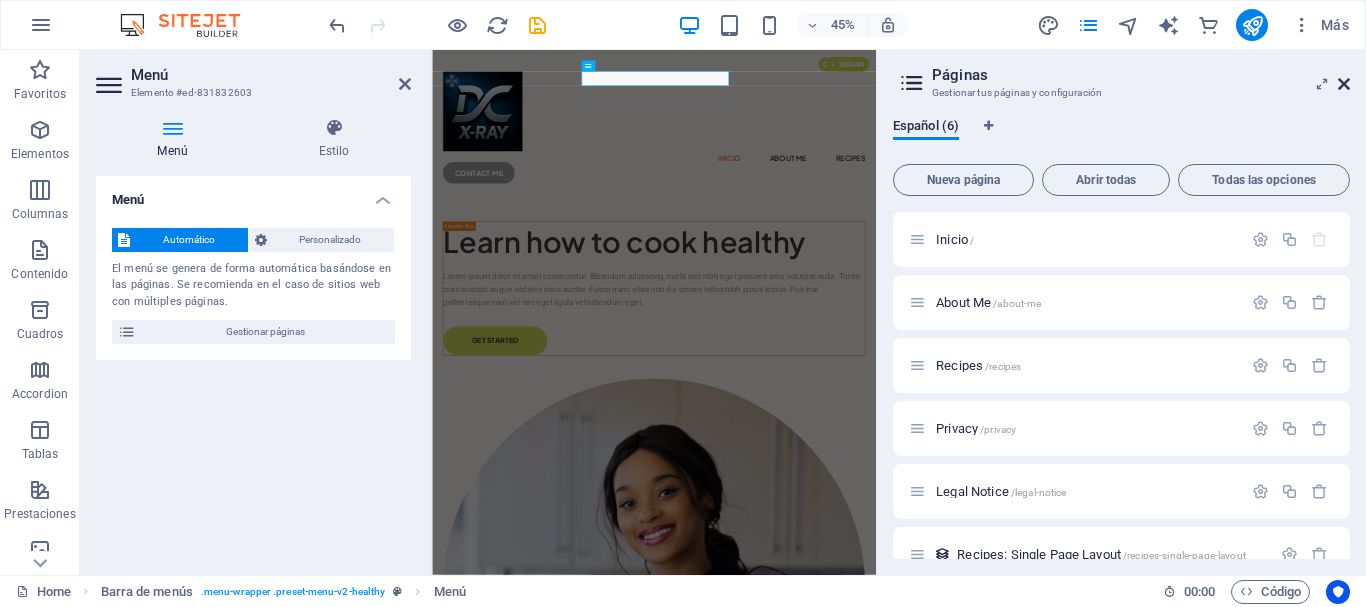 click at bounding box center (1344, 84) 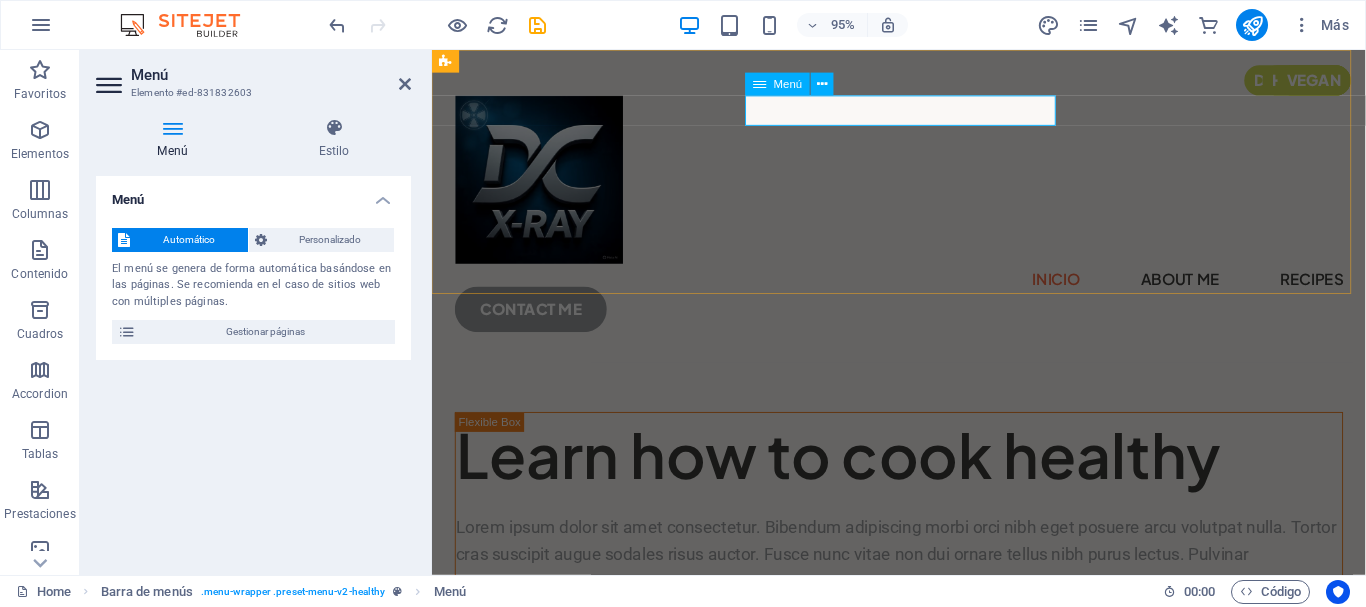 click on "Inicio About Me Recipes" at bounding box center [923, 291] 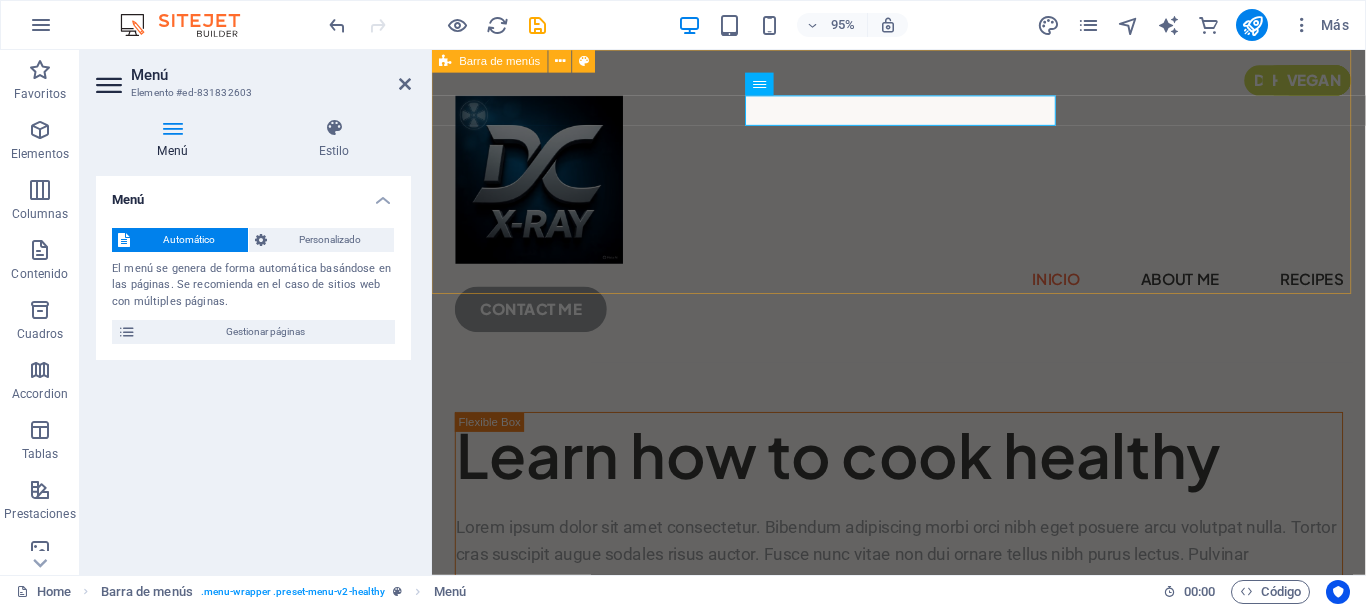 click on "Inicio About Me Recipes CONTACT ME" at bounding box center (923, 214) 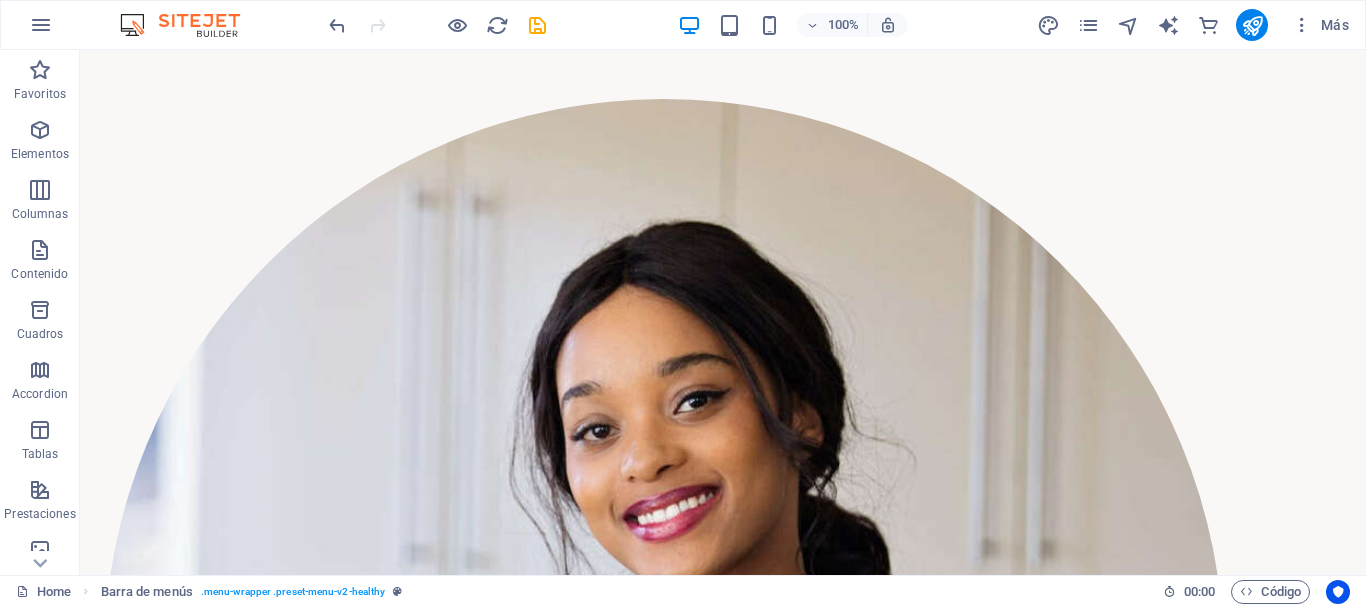 scroll, scrollTop: 0, scrollLeft: 0, axis: both 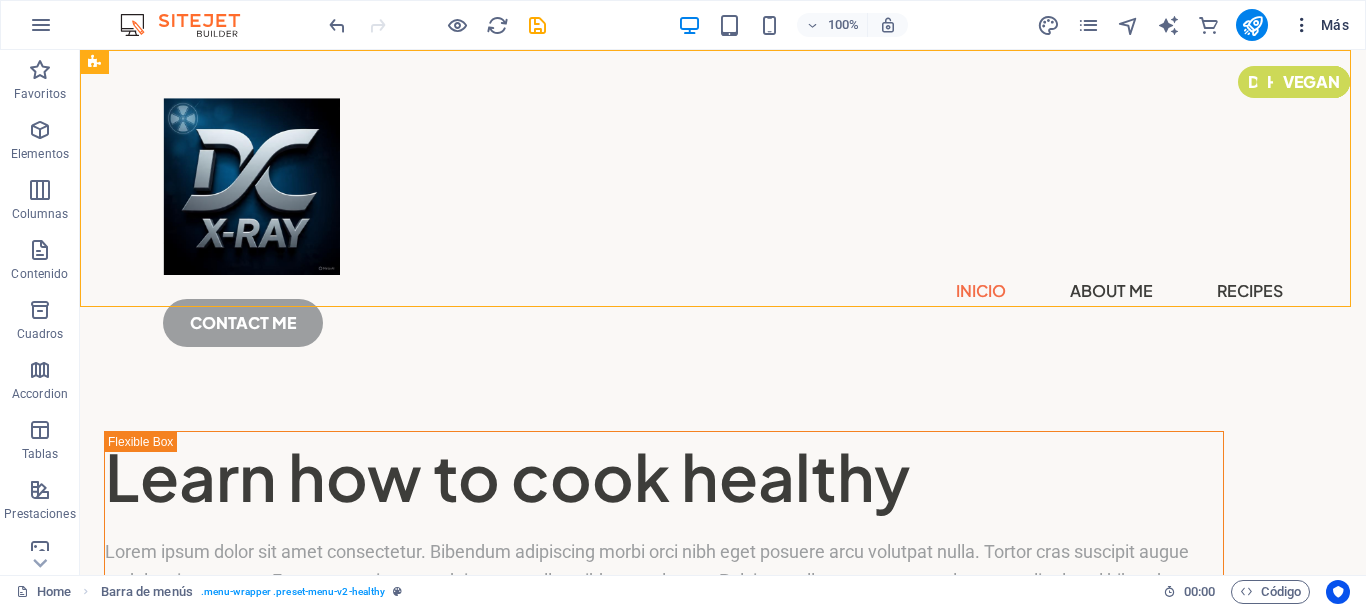 click on "Más" at bounding box center [1320, 25] 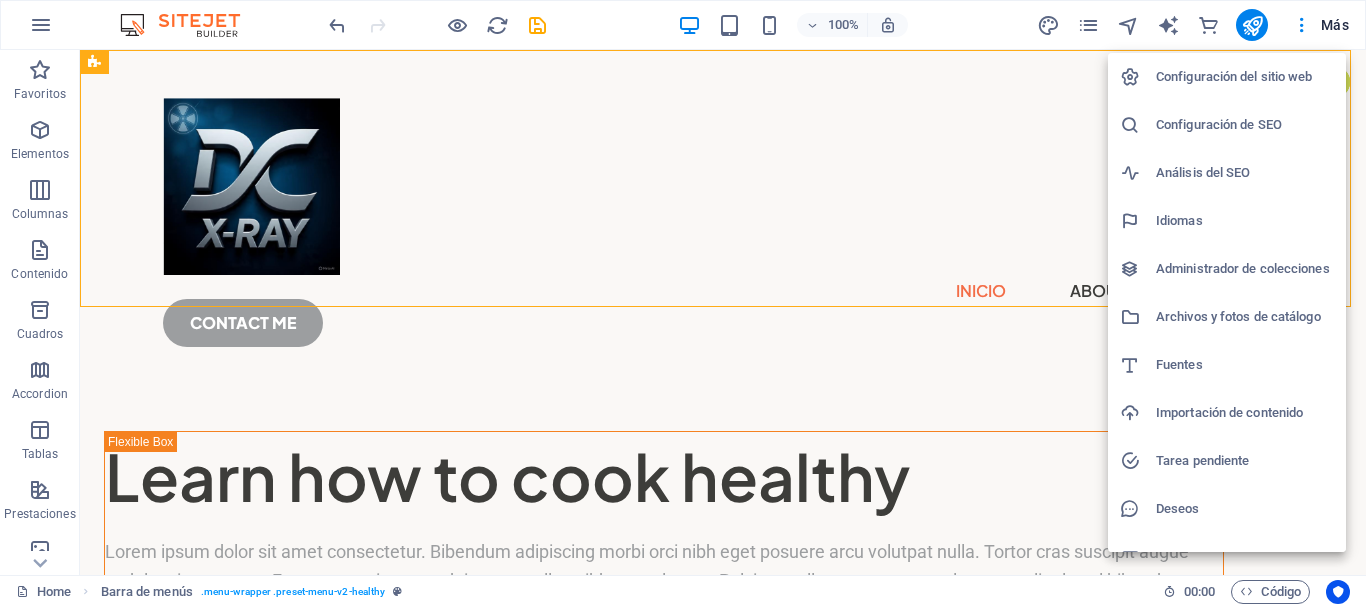 click at bounding box center (683, 303) 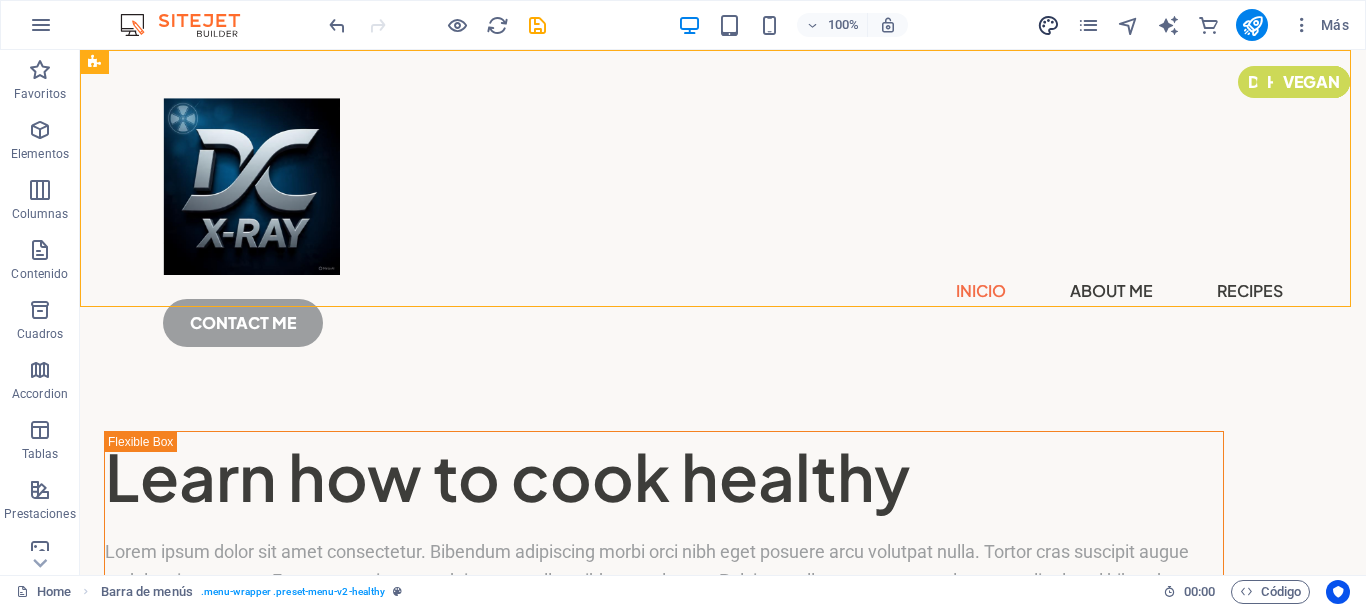 click at bounding box center [1048, 25] 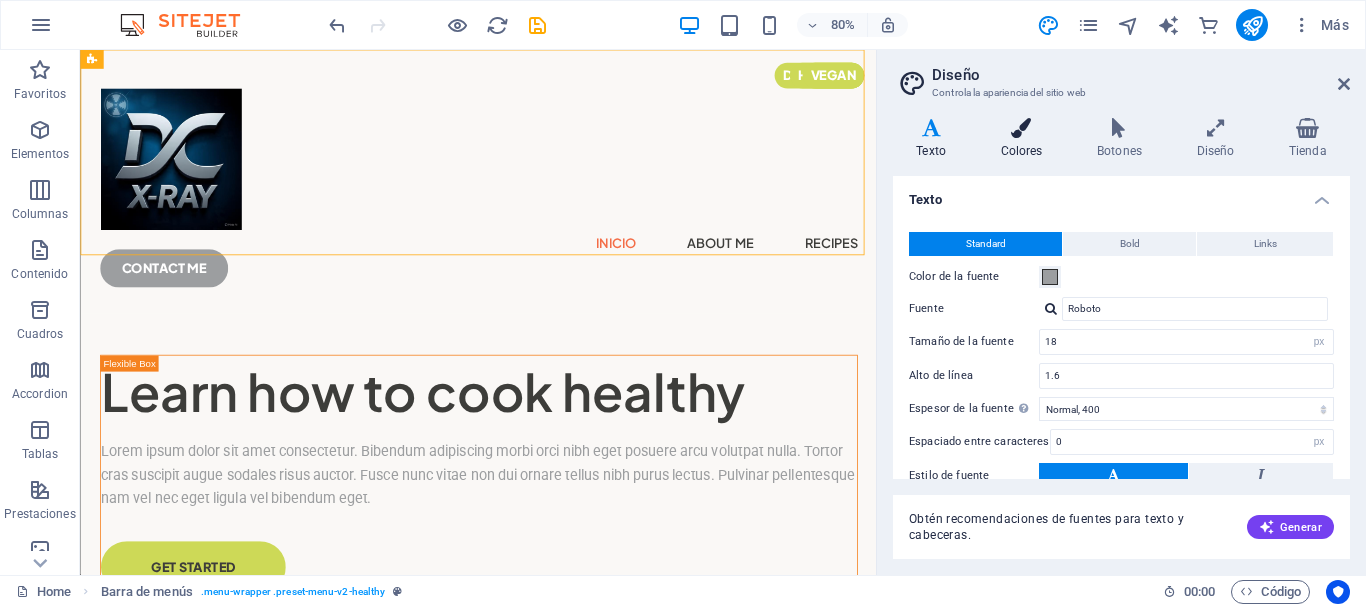 click at bounding box center [1021, 128] 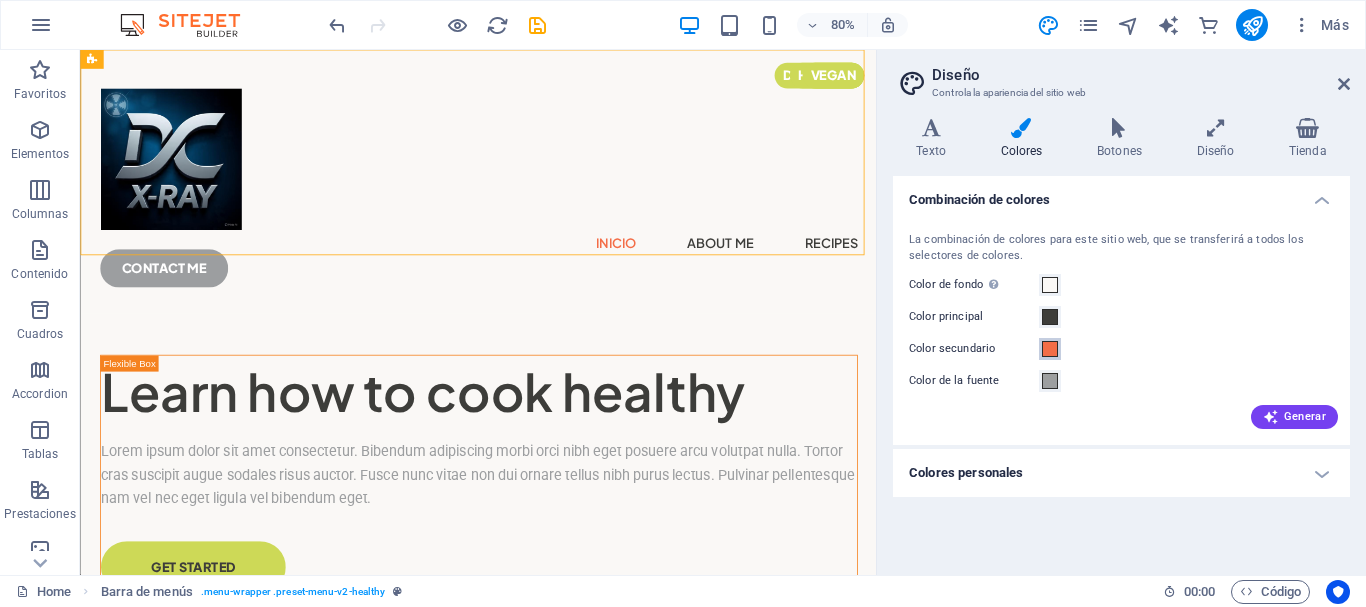 click at bounding box center [1050, 349] 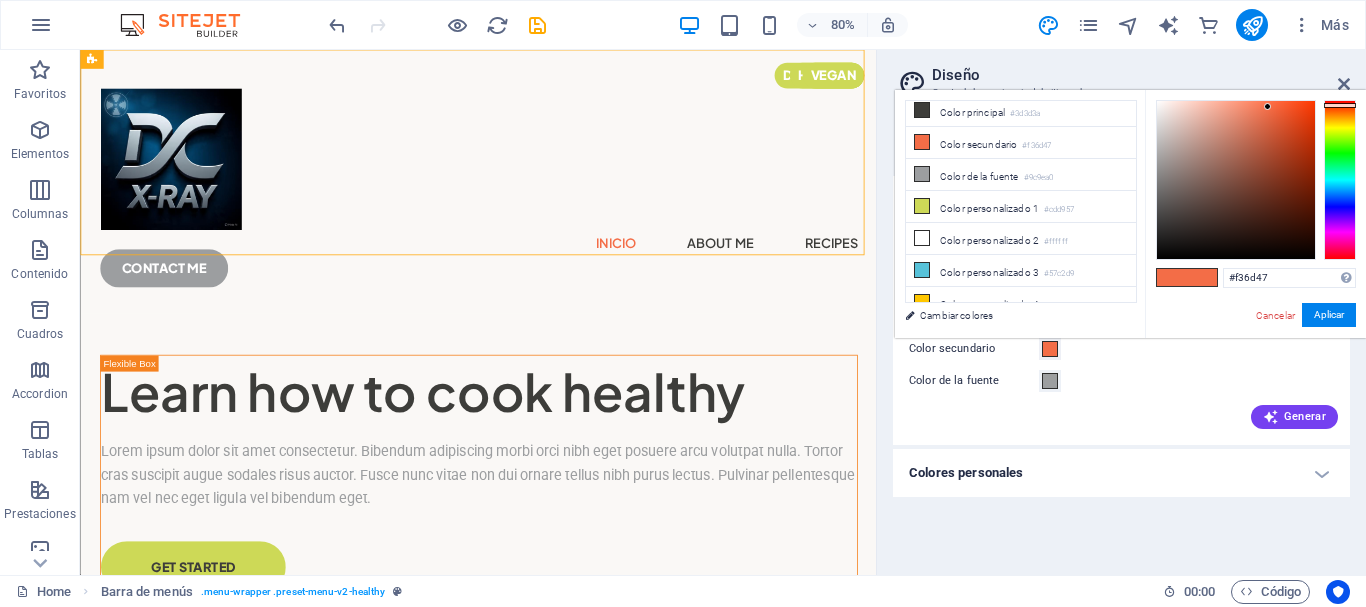 scroll, scrollTop: 47, scrollLeft: 0, axis: vertical 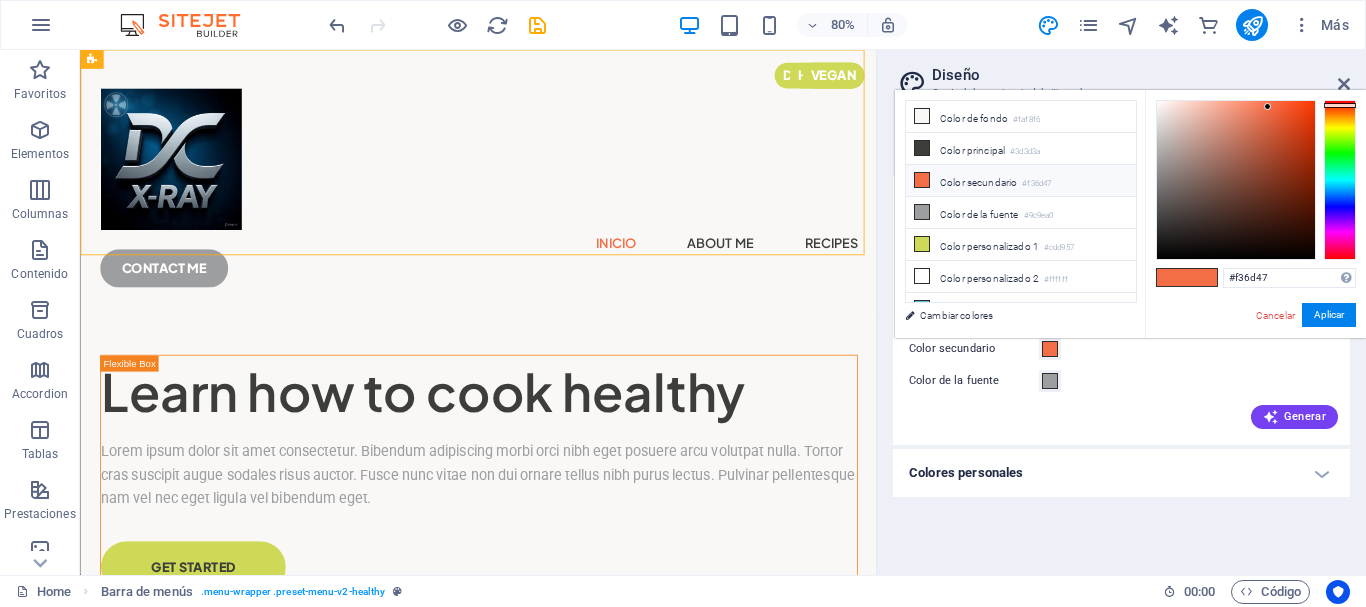 click on "#f36d47" at bounding box center (1036, 184) 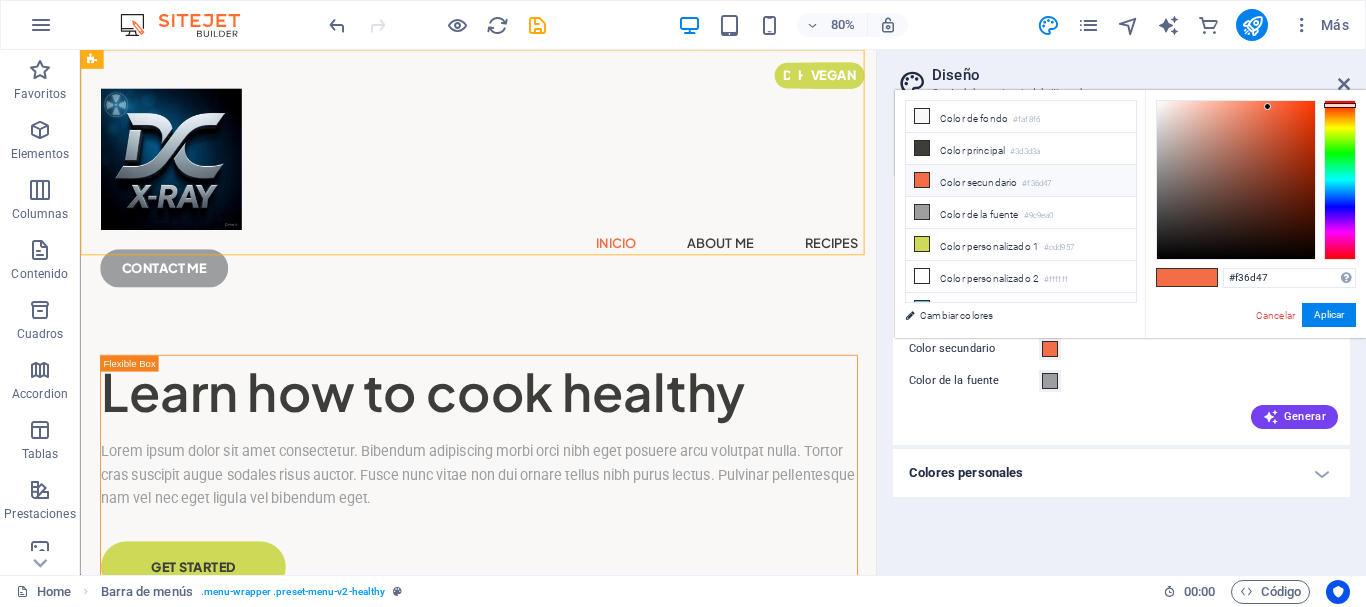 click on "Color secundario
#f36d47" at bounding box center [1021, 181] 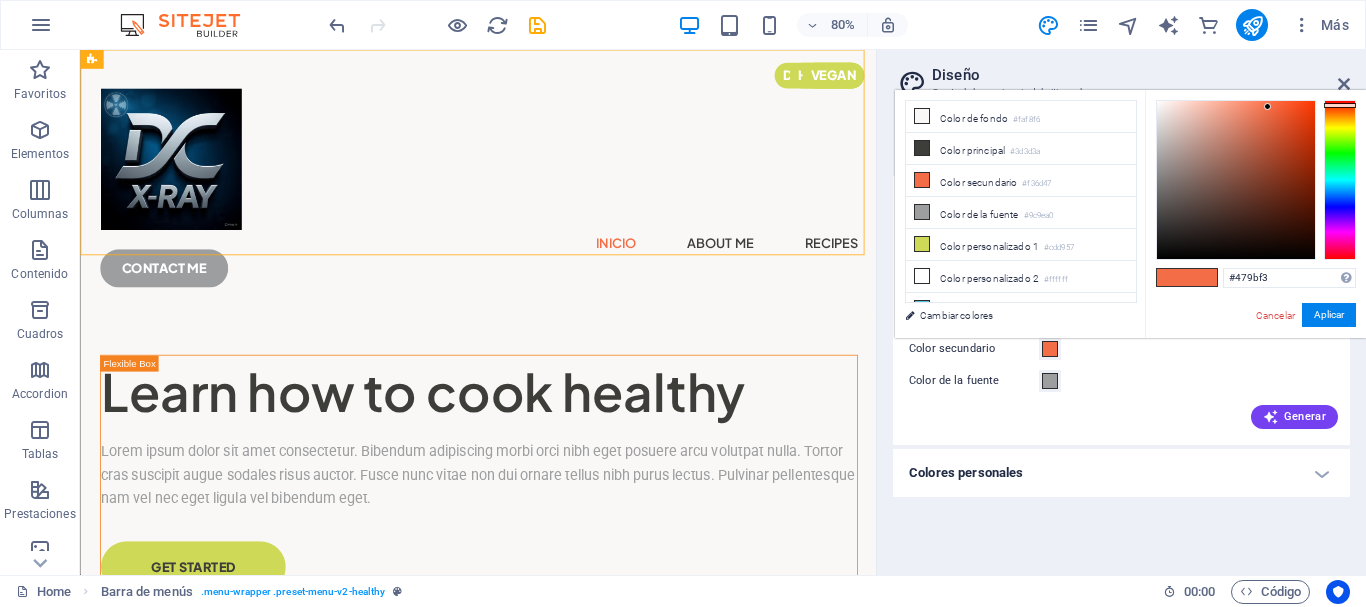 click at bounding box center (1340, 180) 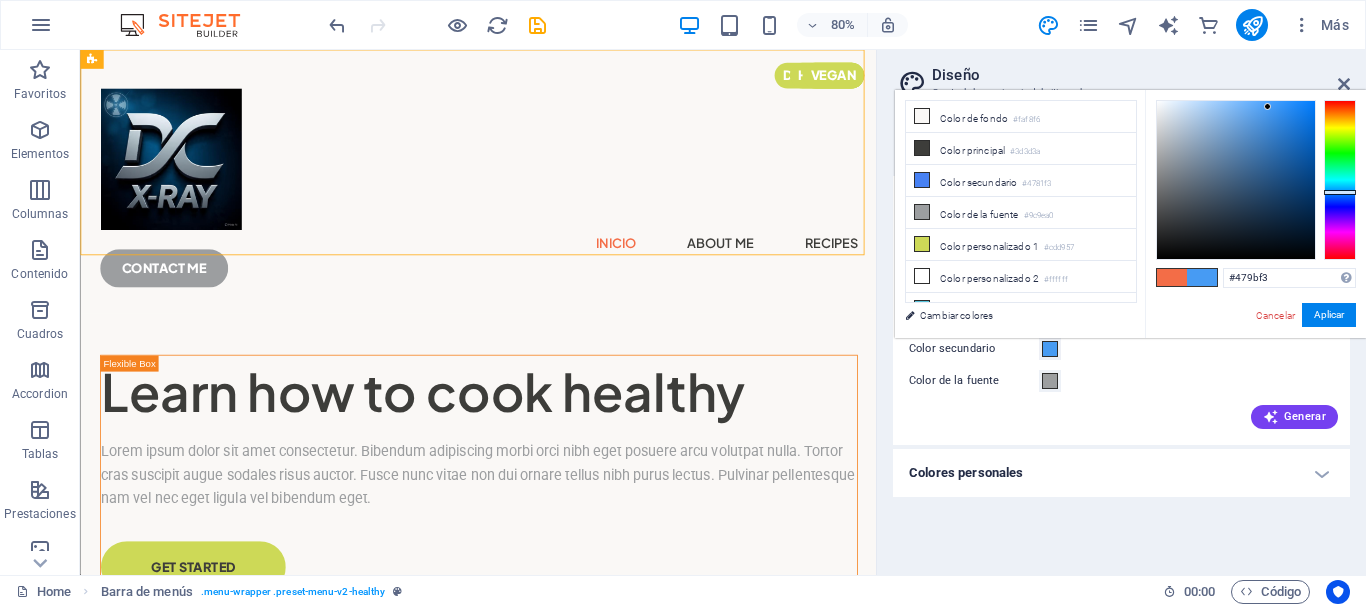 type on "#47a2f3" 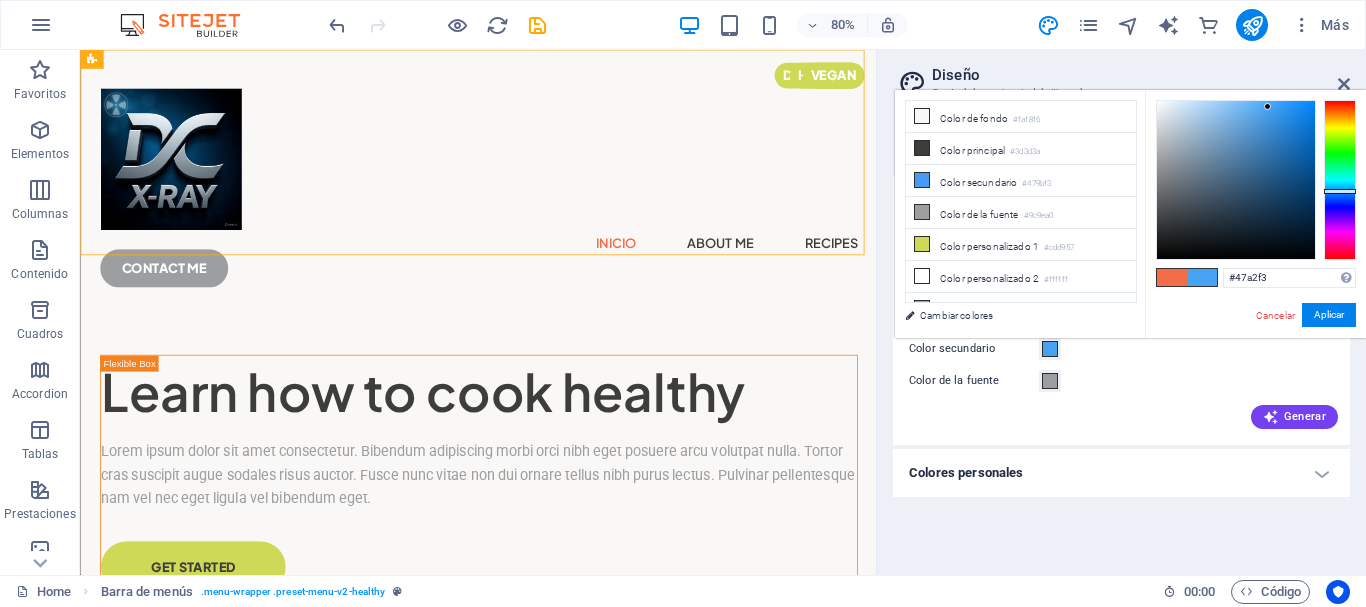 drag, startPoint x: 1338, startPoint y: 209, endPoint x: 1340, endPoint y: 191, distance: 18.110771 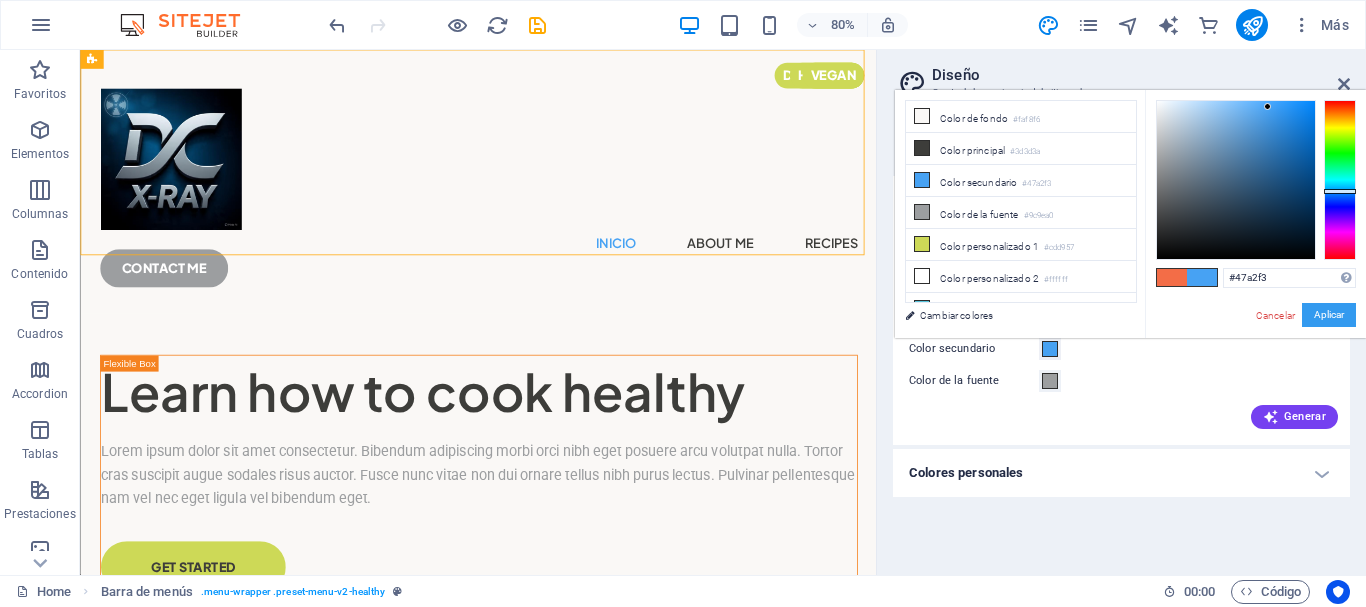 click on "Aplicar" at bounding box center (1329, 315) 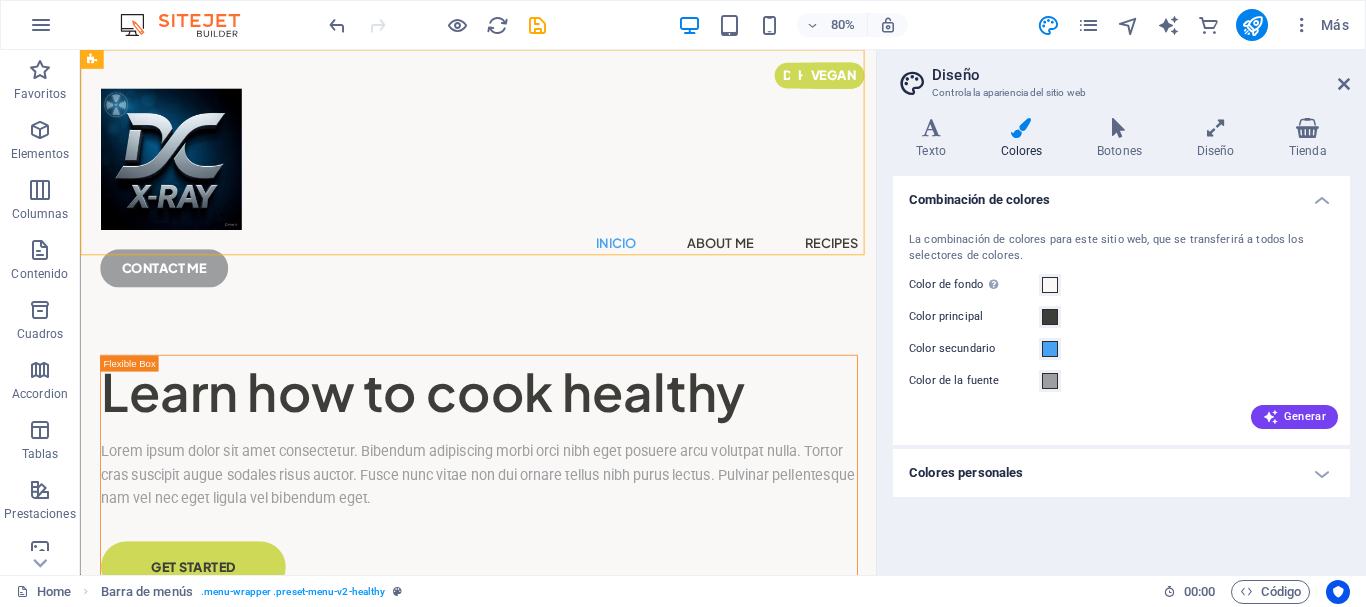 click on "Variantes  Texto  Colores  Botones  Diseño  Tienda Texto Standard Bold Links Color de la fuente Fuente Roboto Tamaño de la fuente 18 rem px Alto de línea 1.6 Espesor de la fuente Para mostrar el espesor de la fuente correctamente, puede que deba activarse.  Gestionar fuentes Fino, 100 Extra delgado, 200 Delgado, 300 Normal, 400 Medio, 500 Seminegrita, 600 Negrita, 700 Extra negrita, 800 Negro, 900 Espaciado entre caracteres 0 rem px Estilo de fuente Transformación del texto Tt TT tt Alineación del texto Espesor de la fuente Para mostrar el espesor de la fuente correctamente, puede que deba activarse.  Gestionar fuentes Fino, 100 Extra delgado, 200 Delgado, 300 Normal, 400 Medio, 500 Seminegrita, 600 Negrita, 700 Extra negrita, 800 Negro, 900 Default Hover / Active Color de la fuente Color de la fuente Decoración Ninguno Decoración Ninguno Duración de la transición 0.3 s Función de la transición Lentitud Entrada lenta Salida lenta Entrada/salida lenta Lineal Cabeceras Todo H1 / Texto de logo H2 H3 0" at bounding box center (1121, 338) 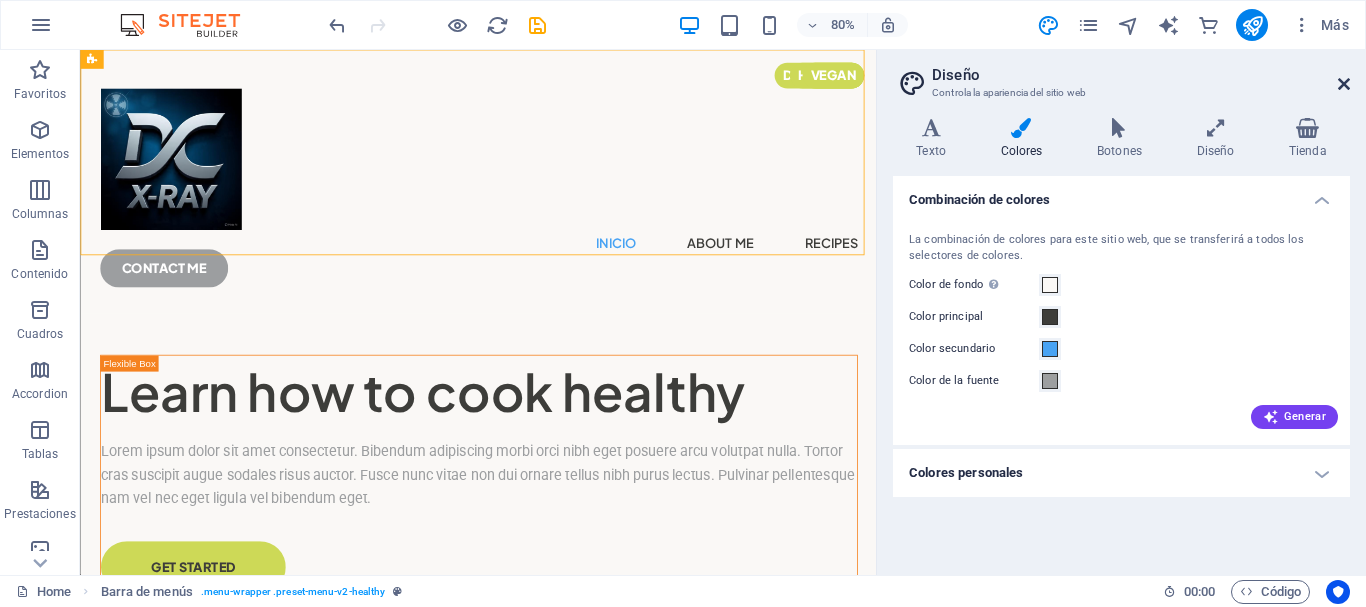 click at bounding box center [1344, 84] 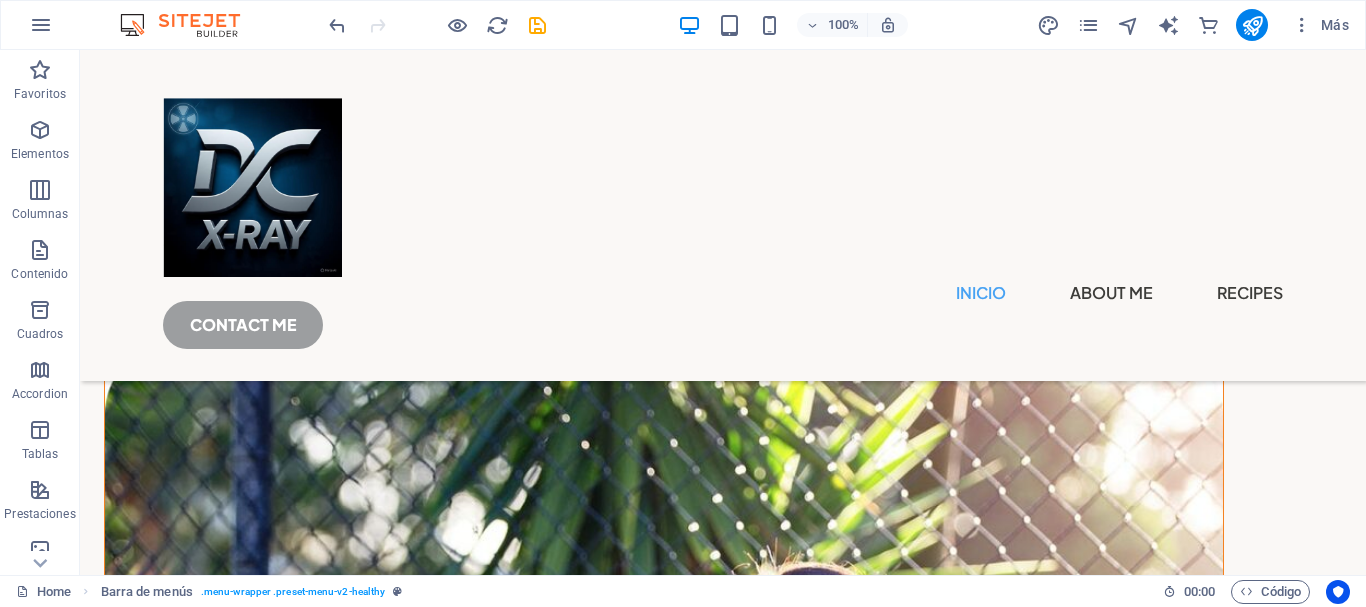 scroll, scrollTop: 2717, scrollLeft: 0, axis: vertical 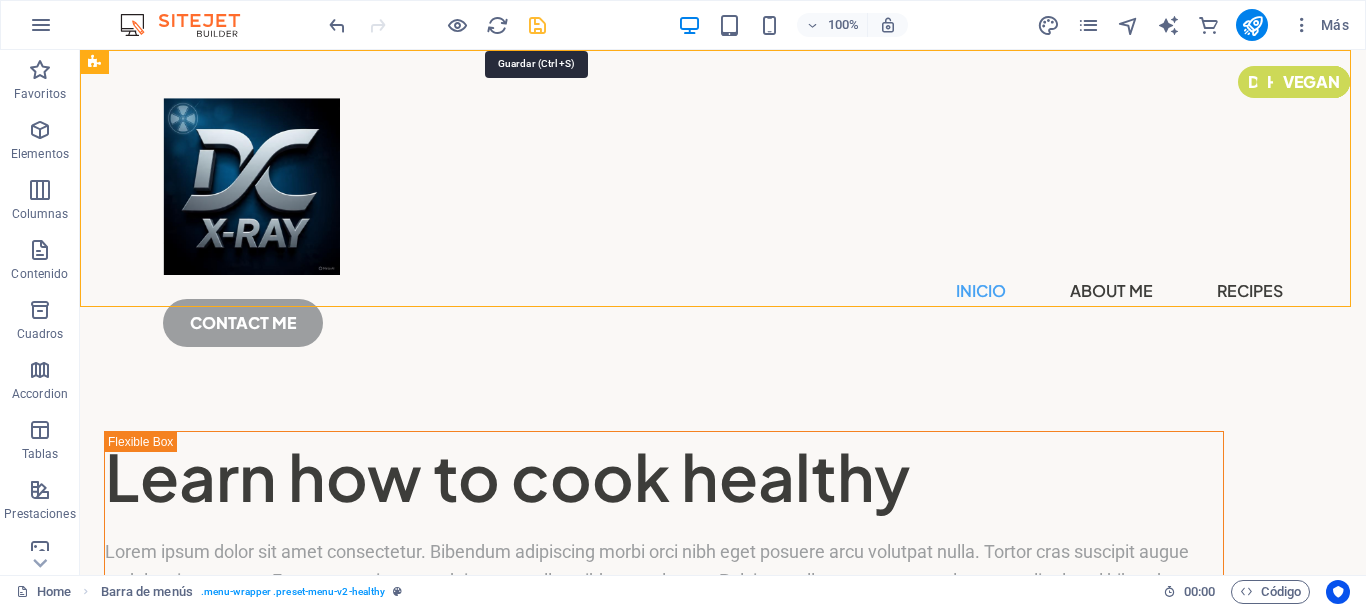 click at bounding box center [537, 25] 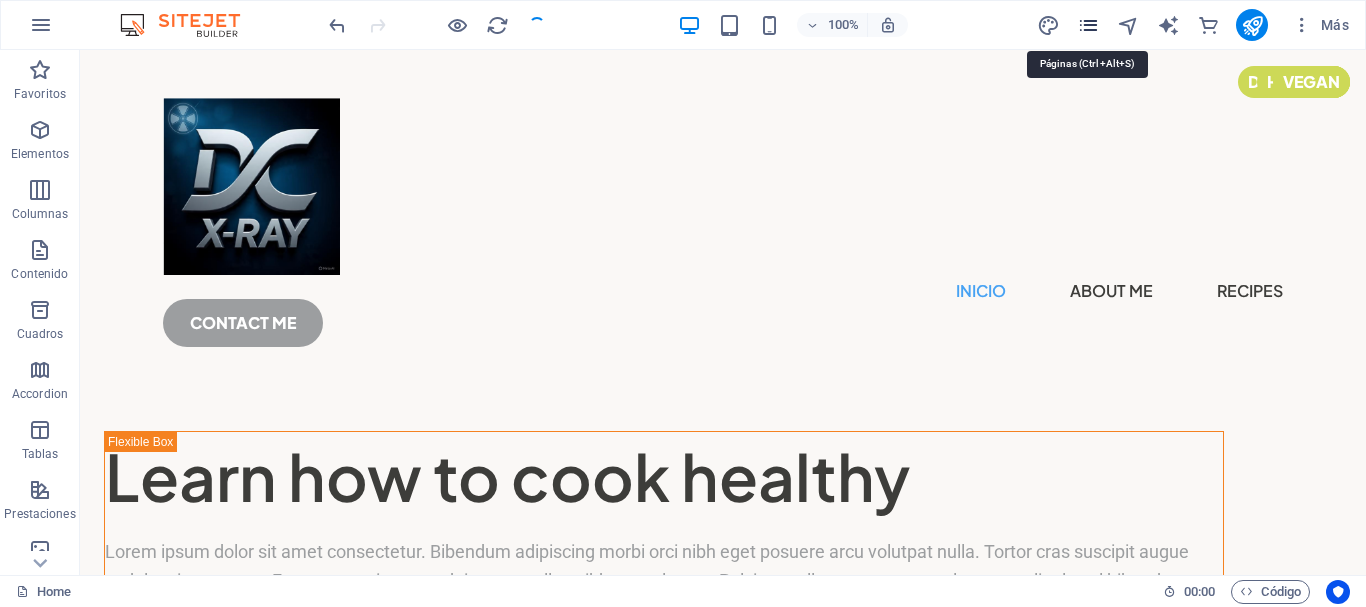 click at bounding box center (1088, 25) 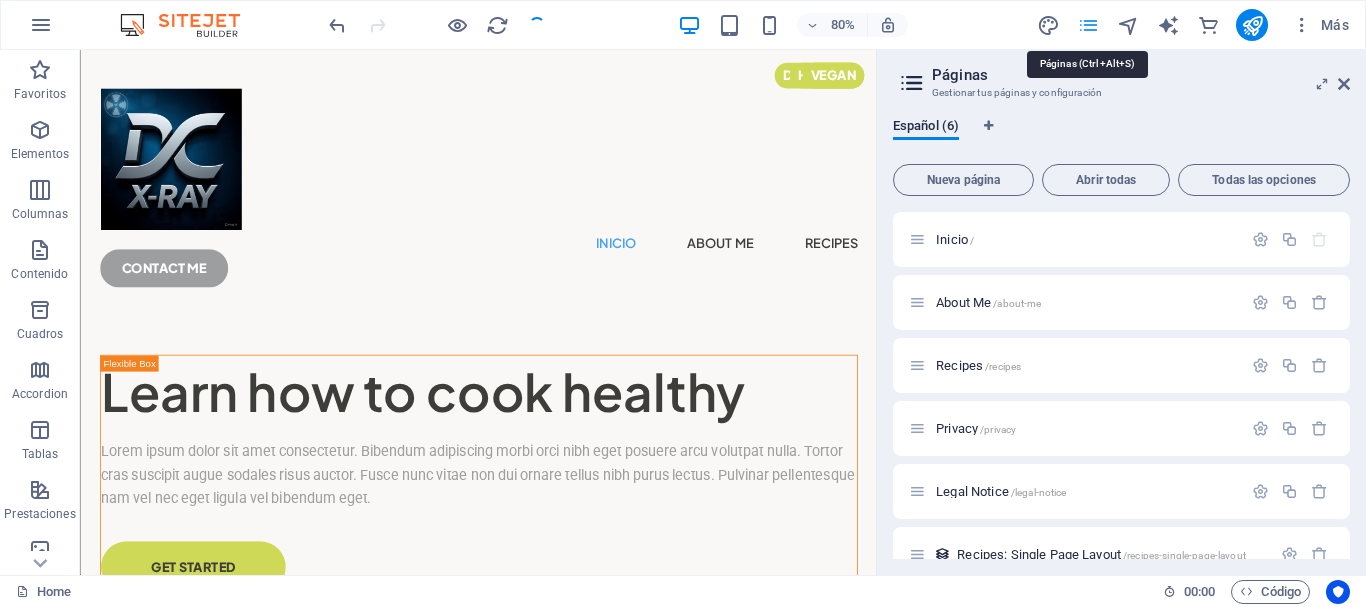 click at bounding box center (1088, 25) 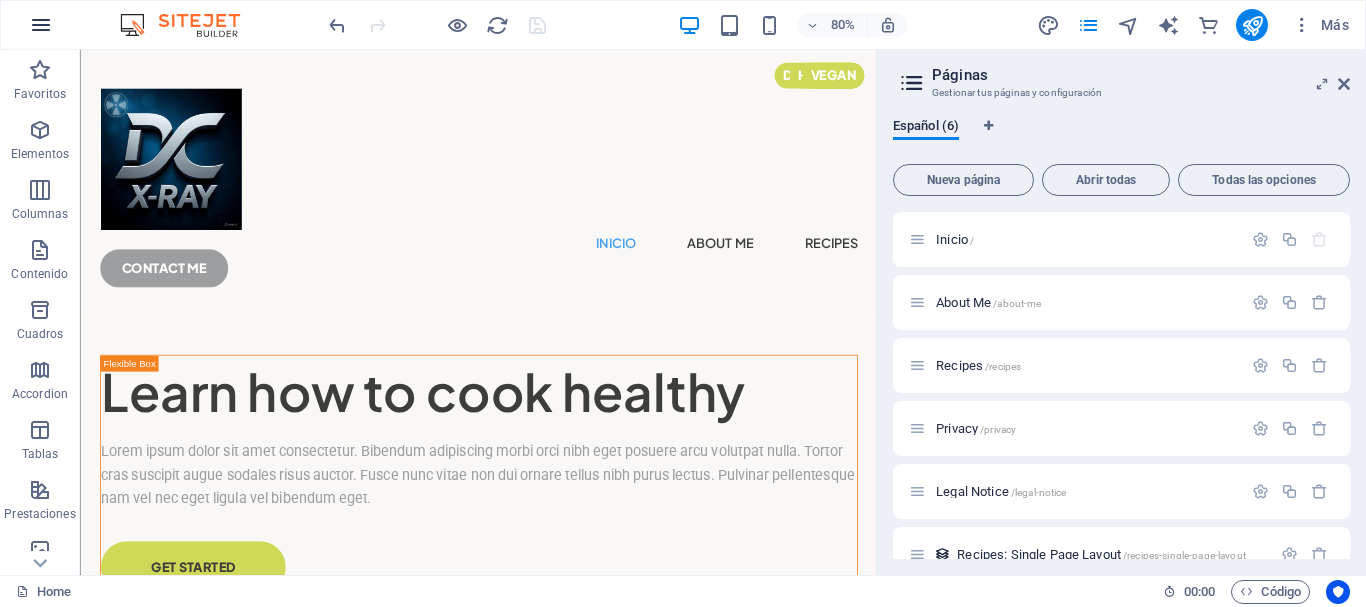 click at bounding box center (41, 25) 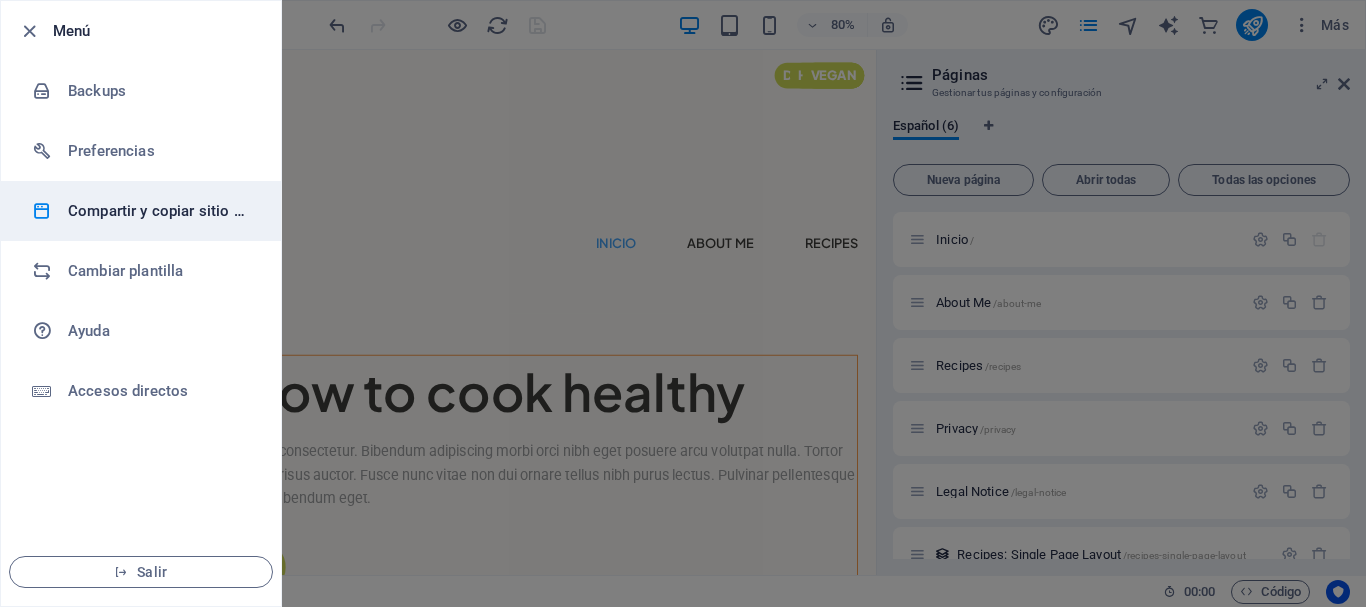 type 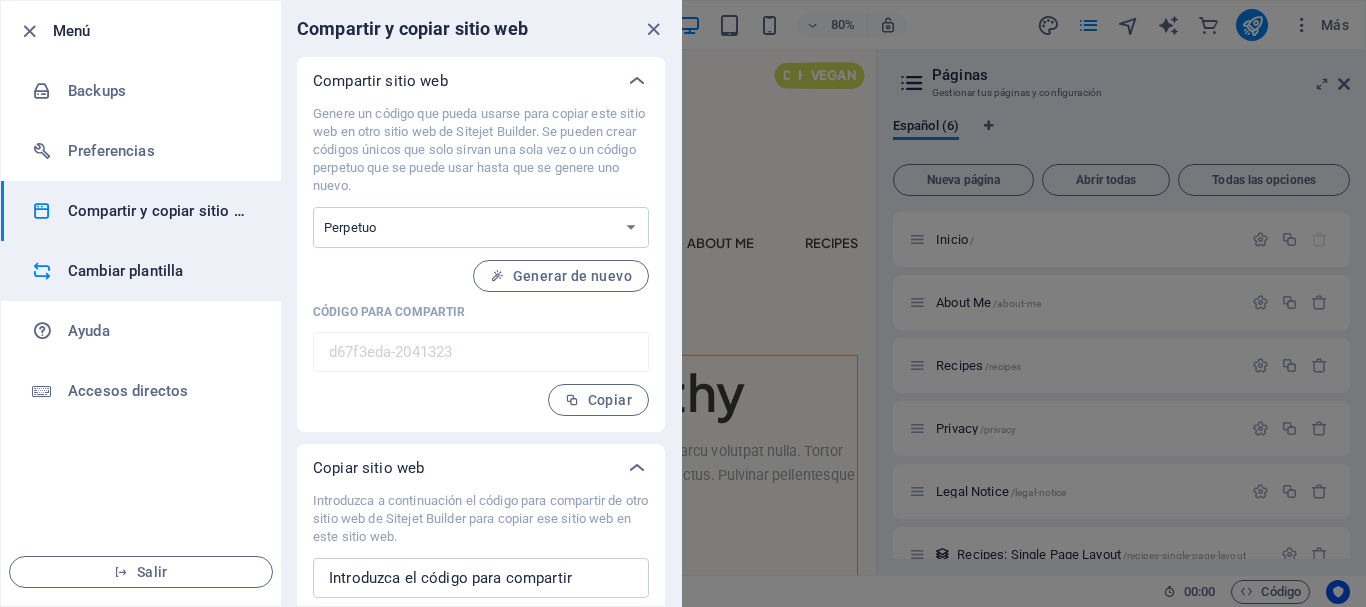click on "Cambiar plantilla" at bounding box center (141, 271) 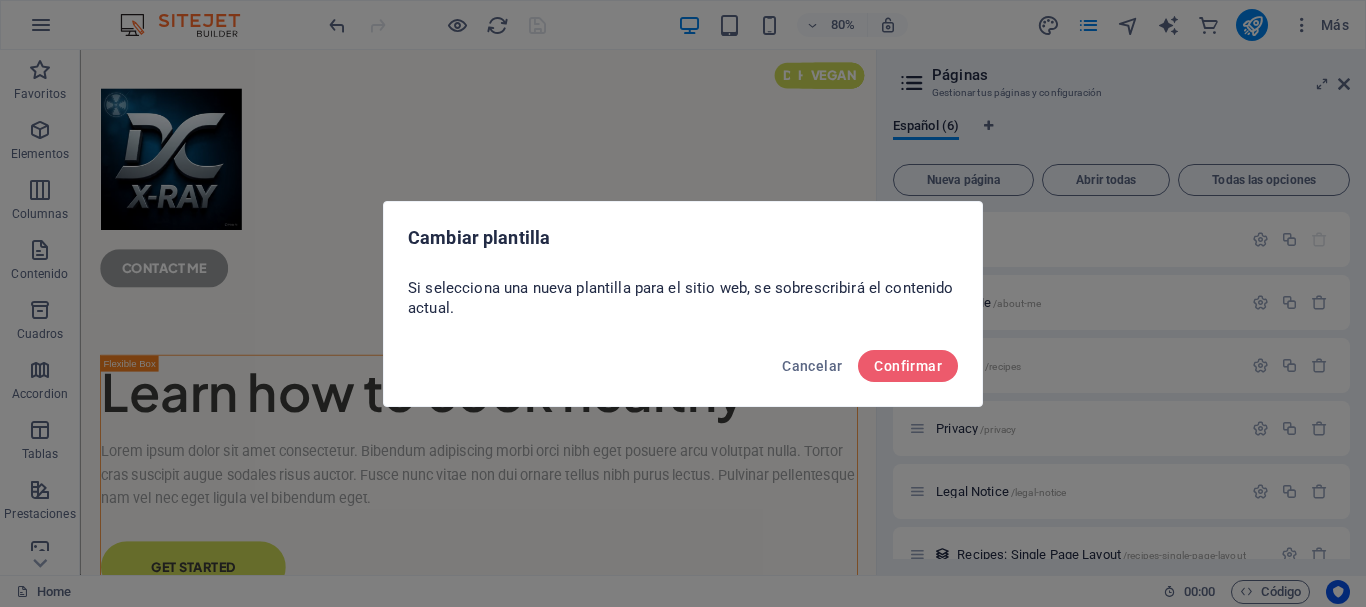 click on "Cancelar Confirmar" at bounding box center [683, 372] 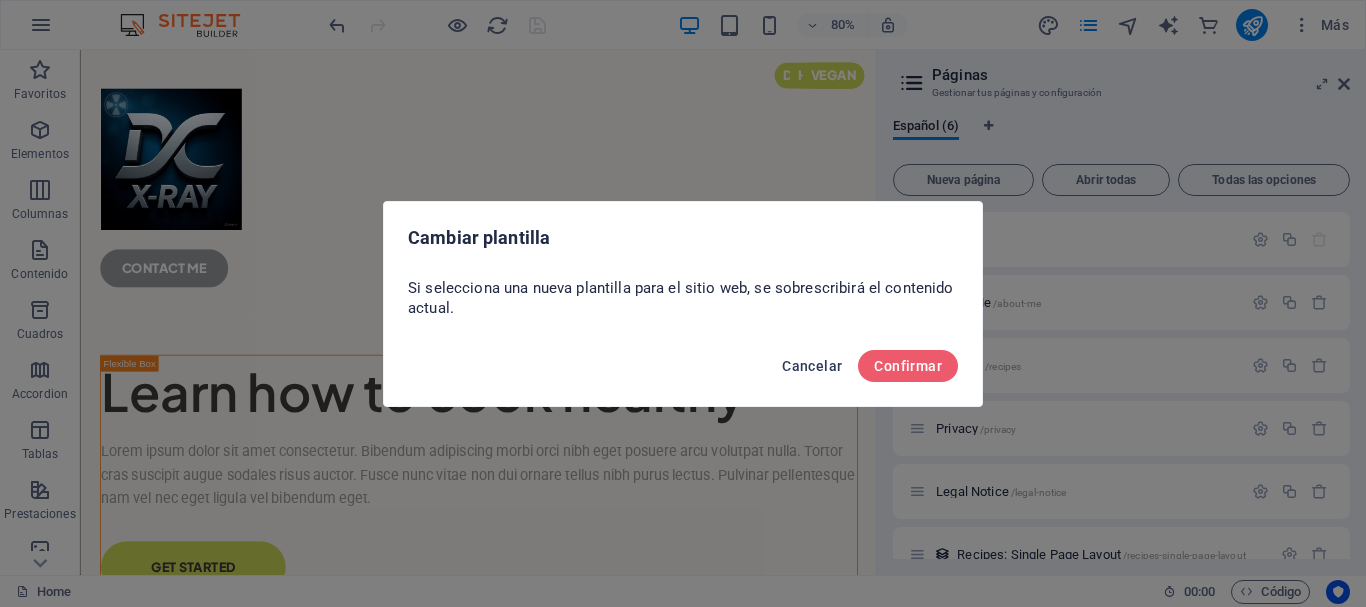 click on "Cancelar" at bounding box center [812, 366] 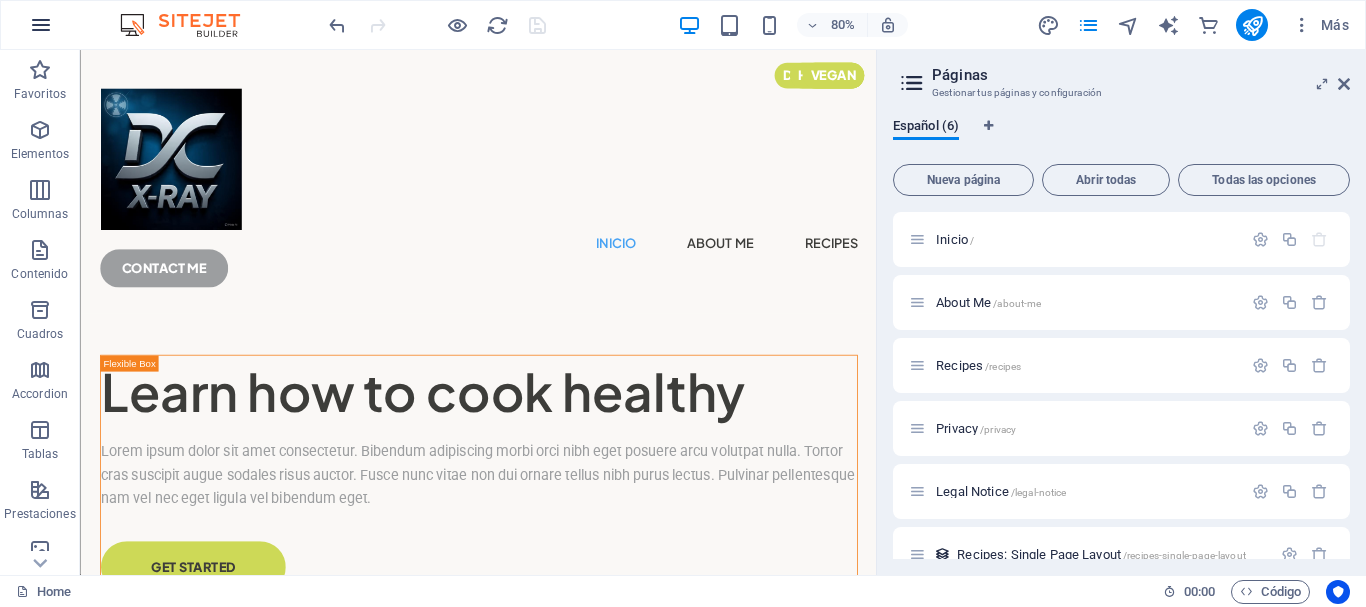 click at bounding box center (41, 25) 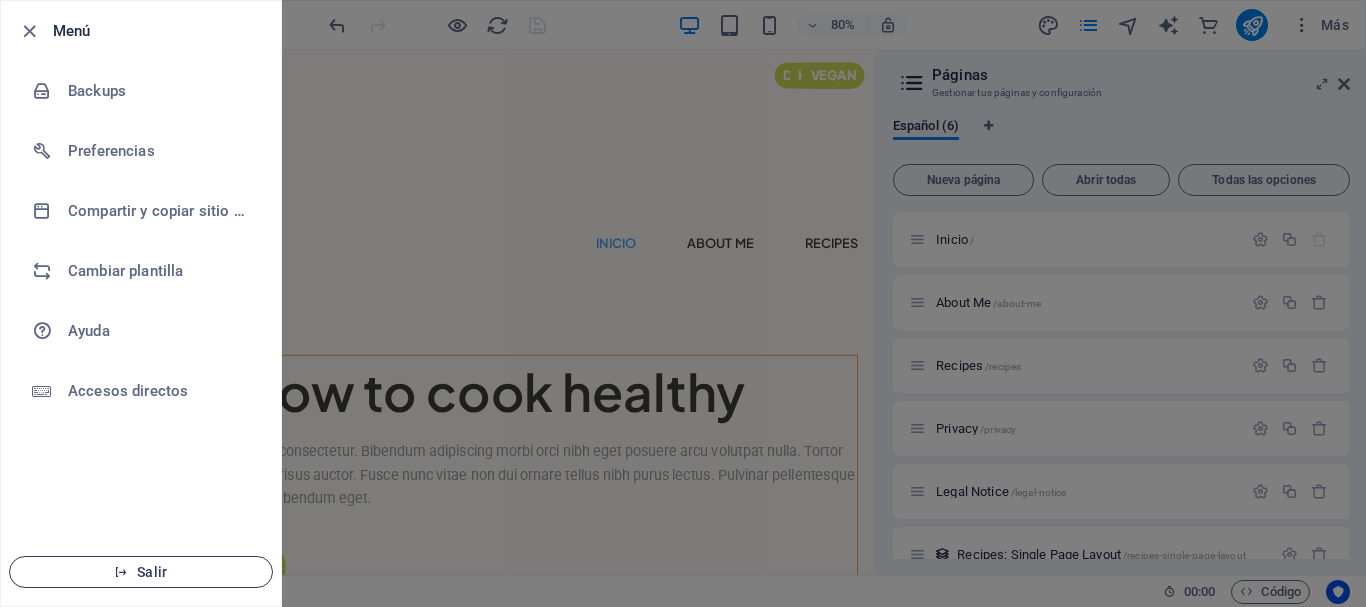 click on "Salir" at bounding box center [141, 572] 